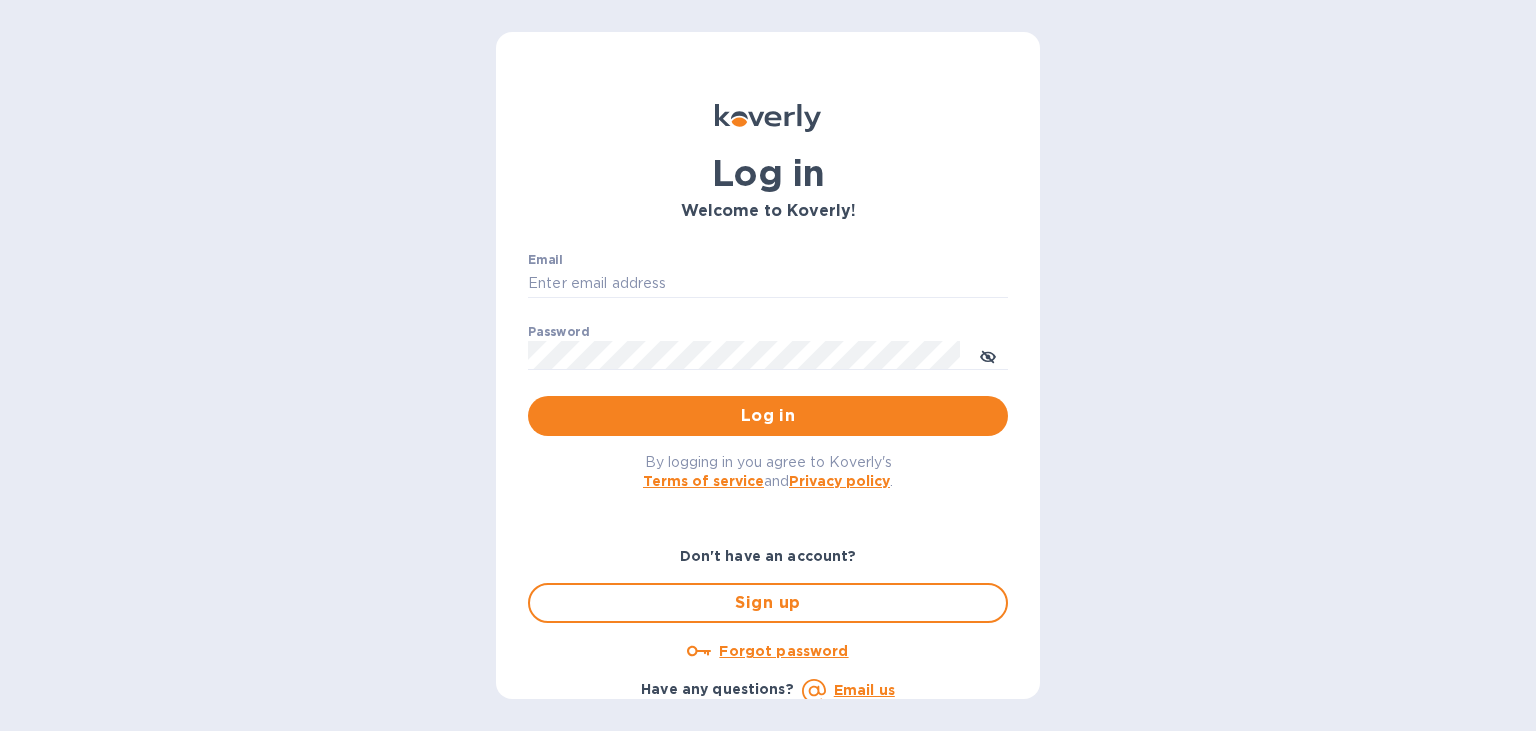 scroll, scrollTop: 0, scrollLeft: 0, axis: both 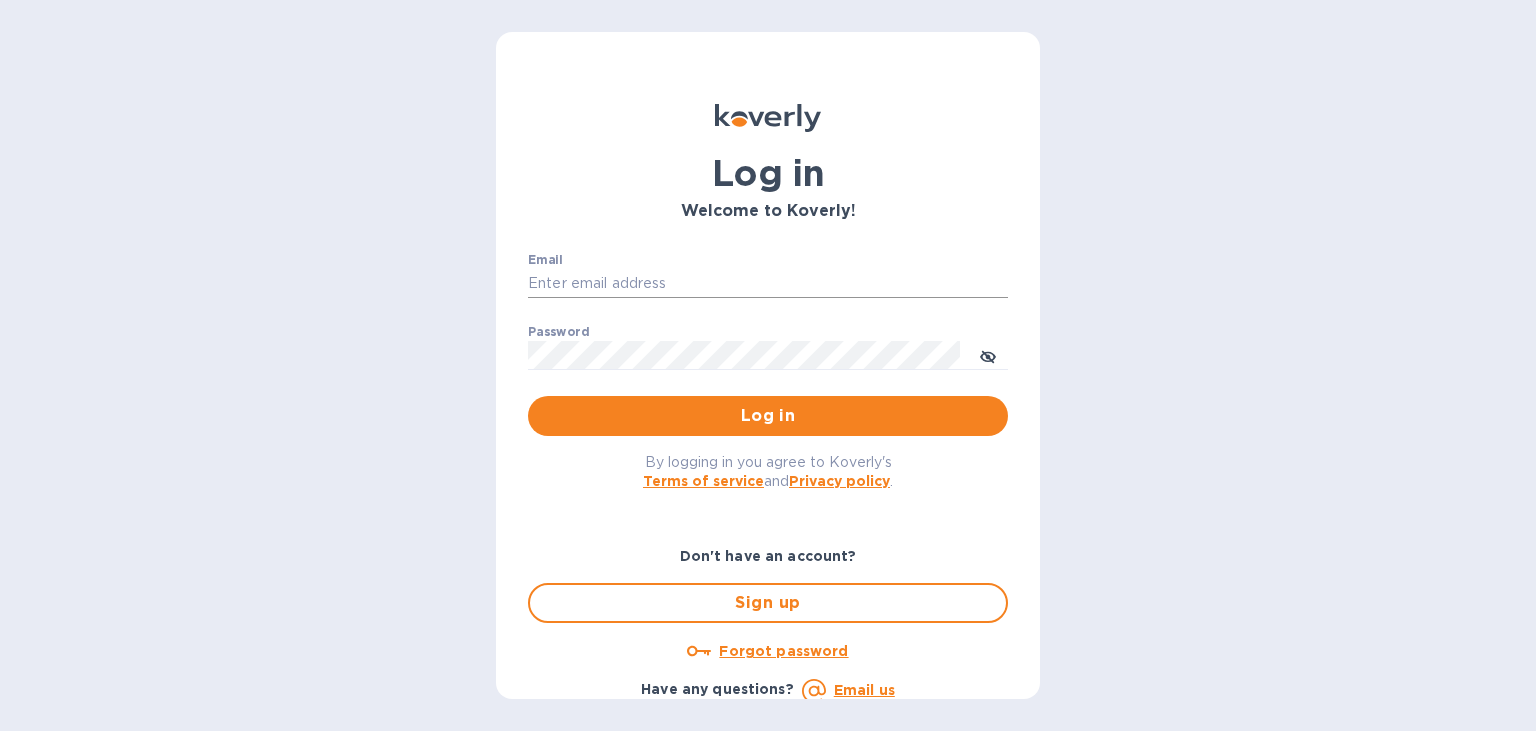 click on "Email" at bounding box center (768, 284) 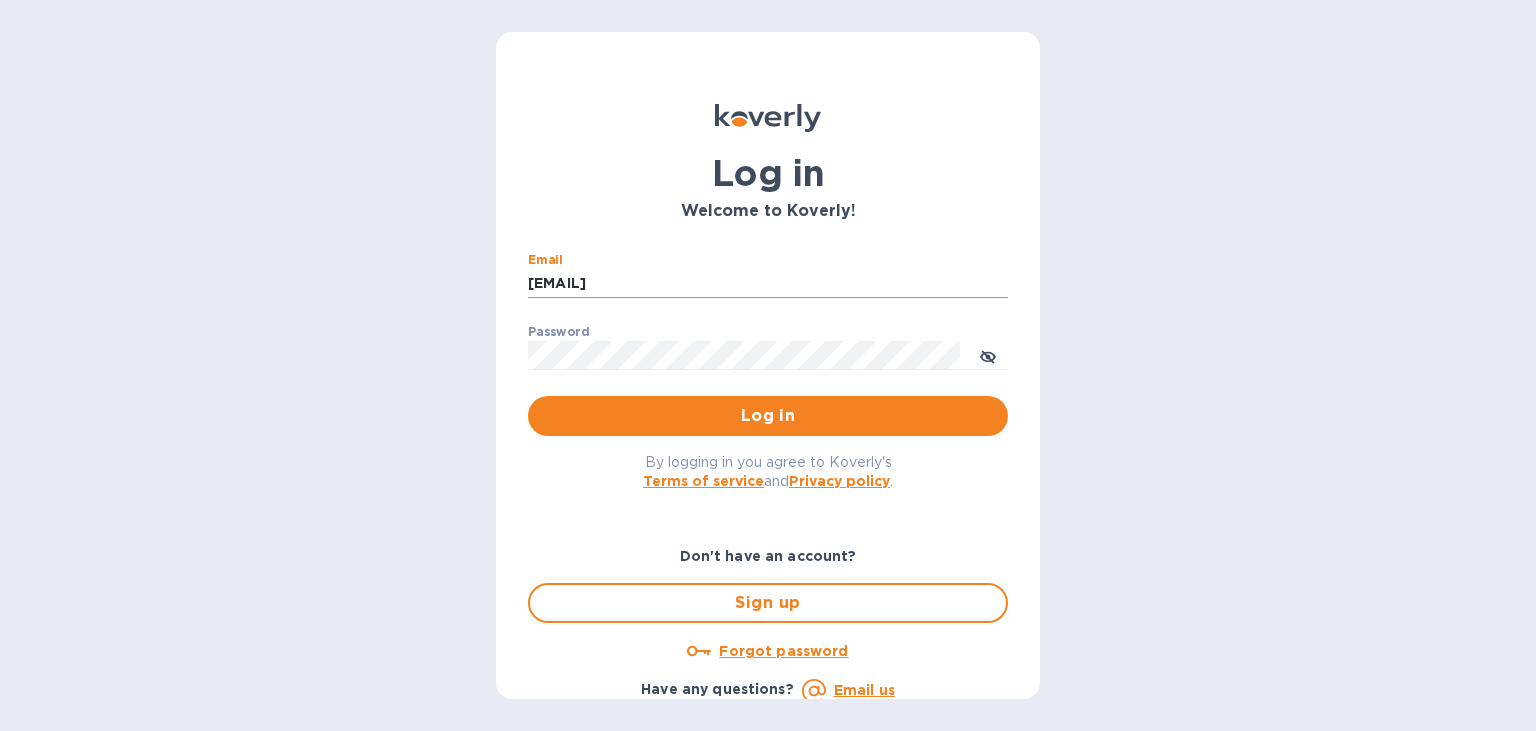 type on "[EMAIL]" 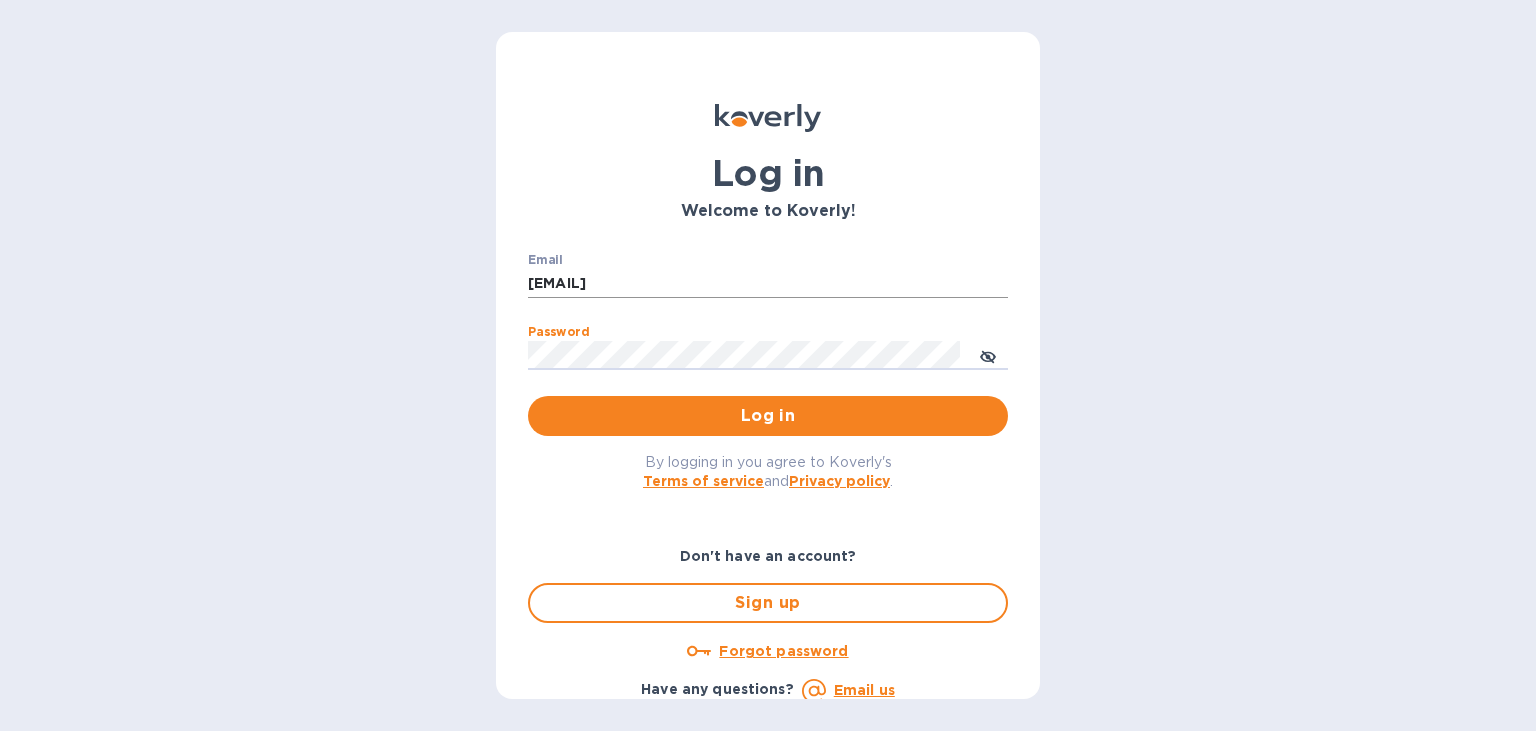 click on "Log in" at bounding box center (768, 416) 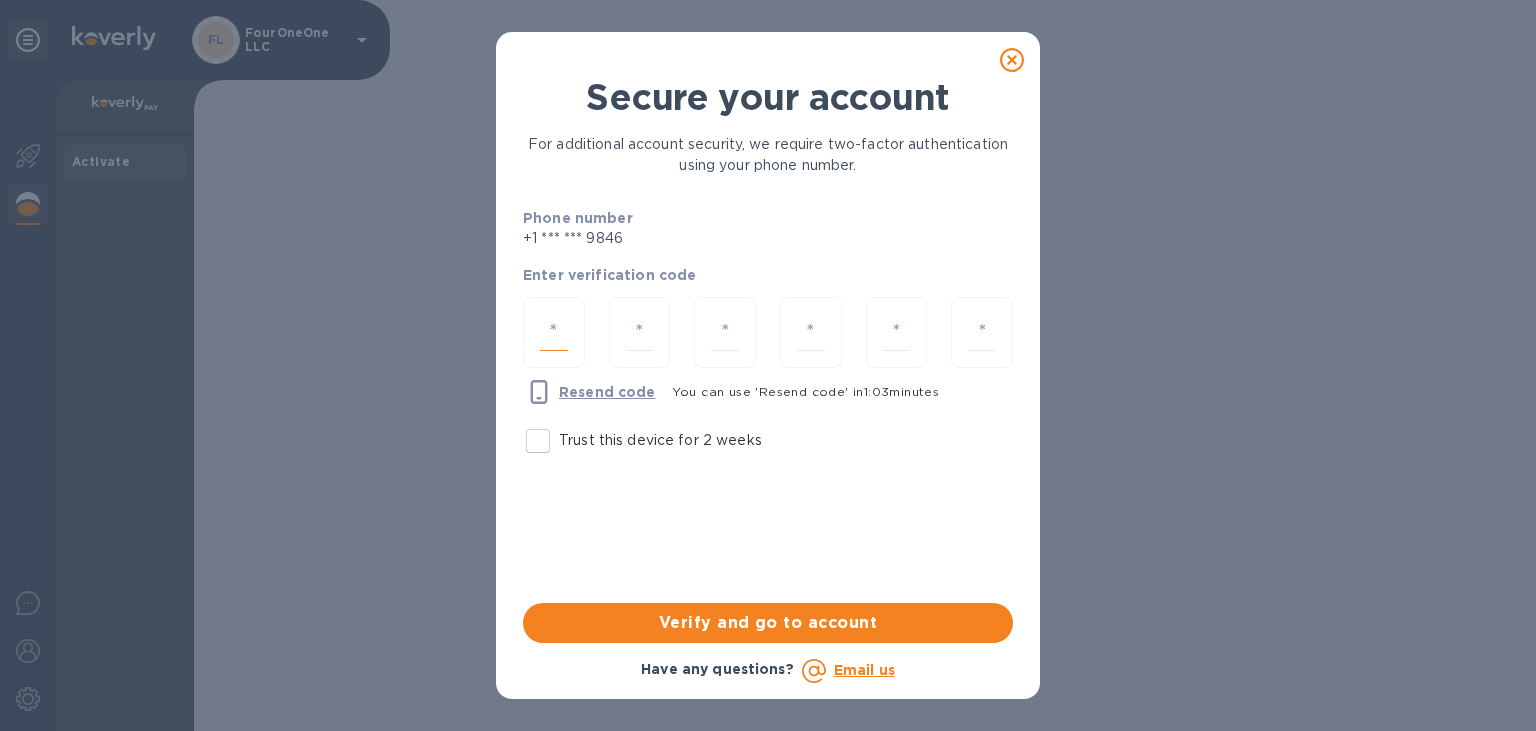 click at bounding box center [554, 332] 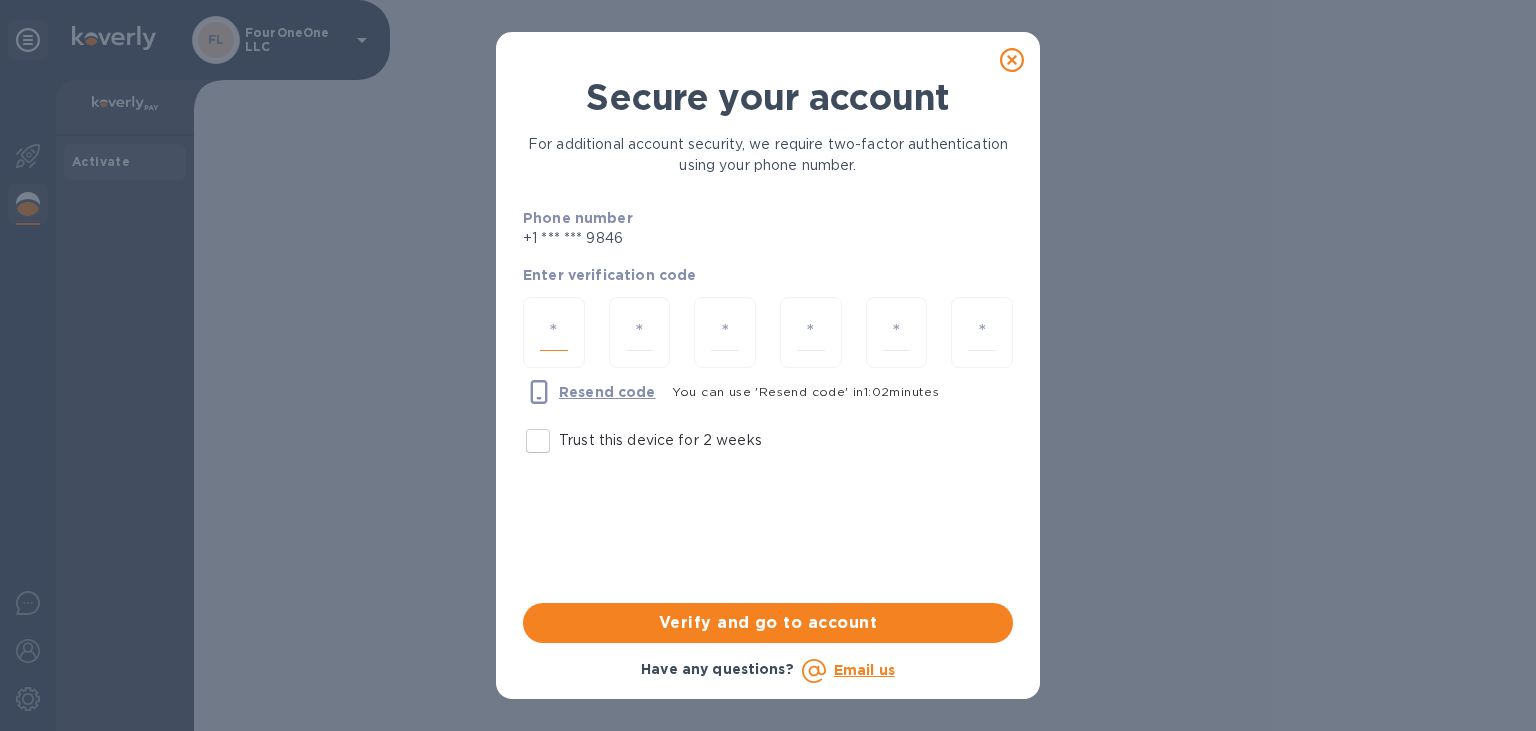 type on "1" 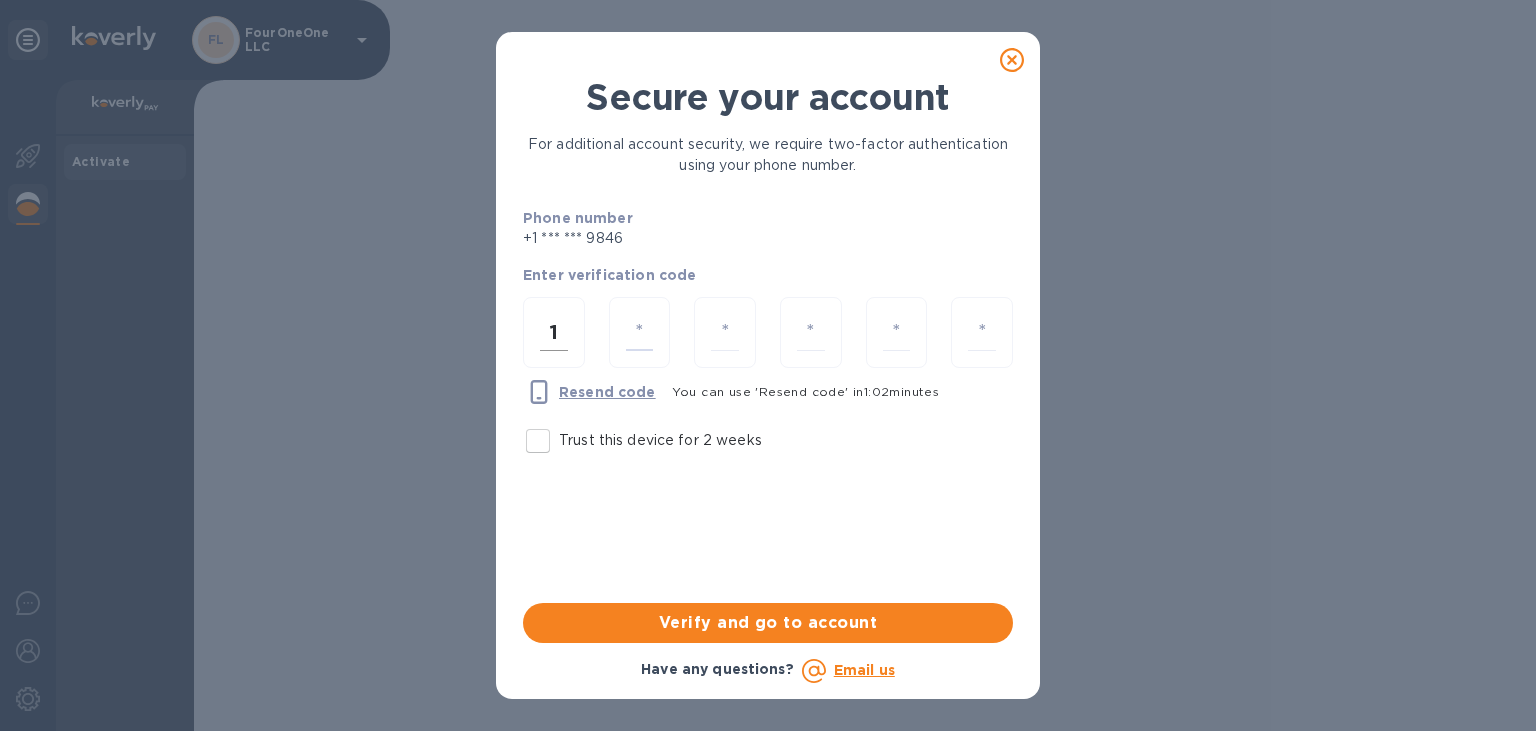 type on "9" 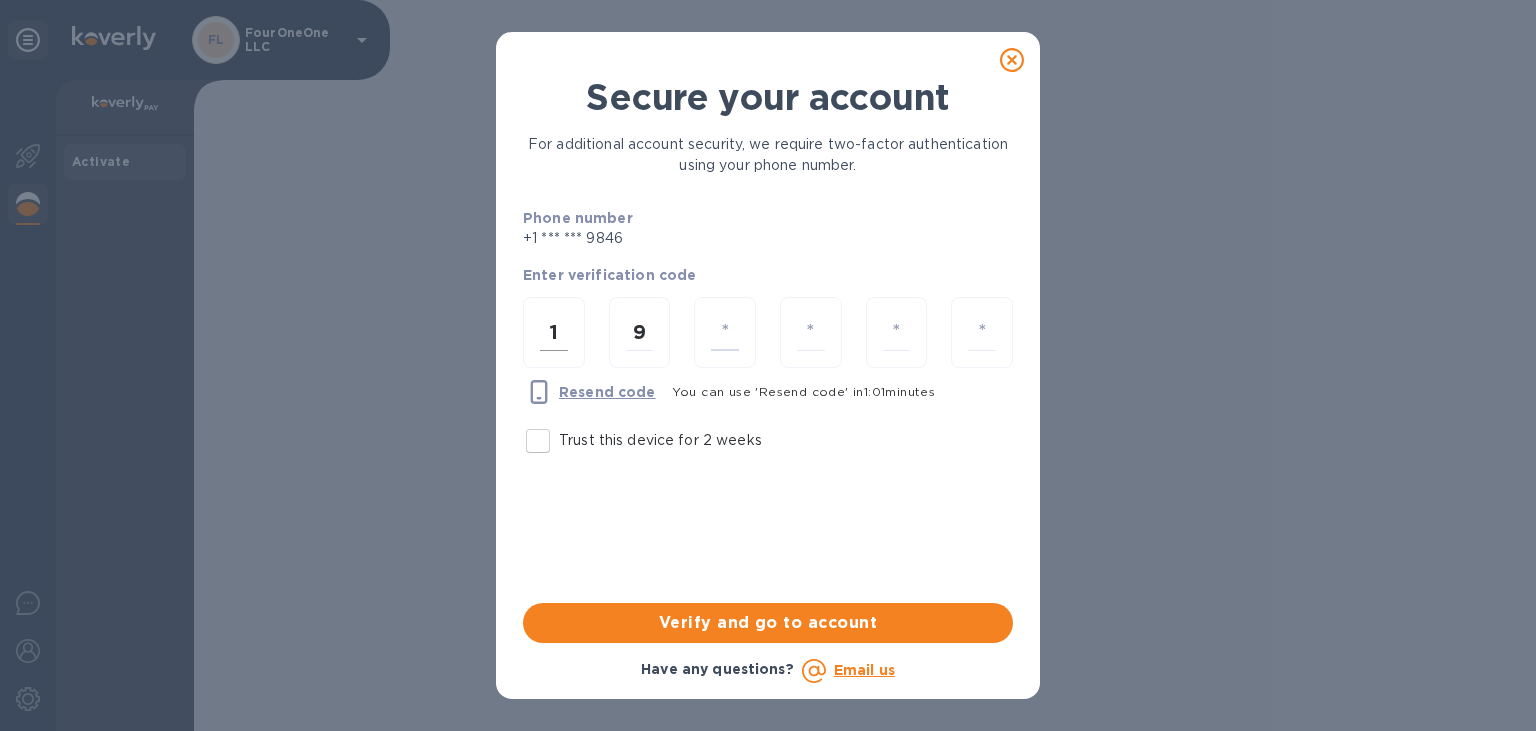 type on "6" 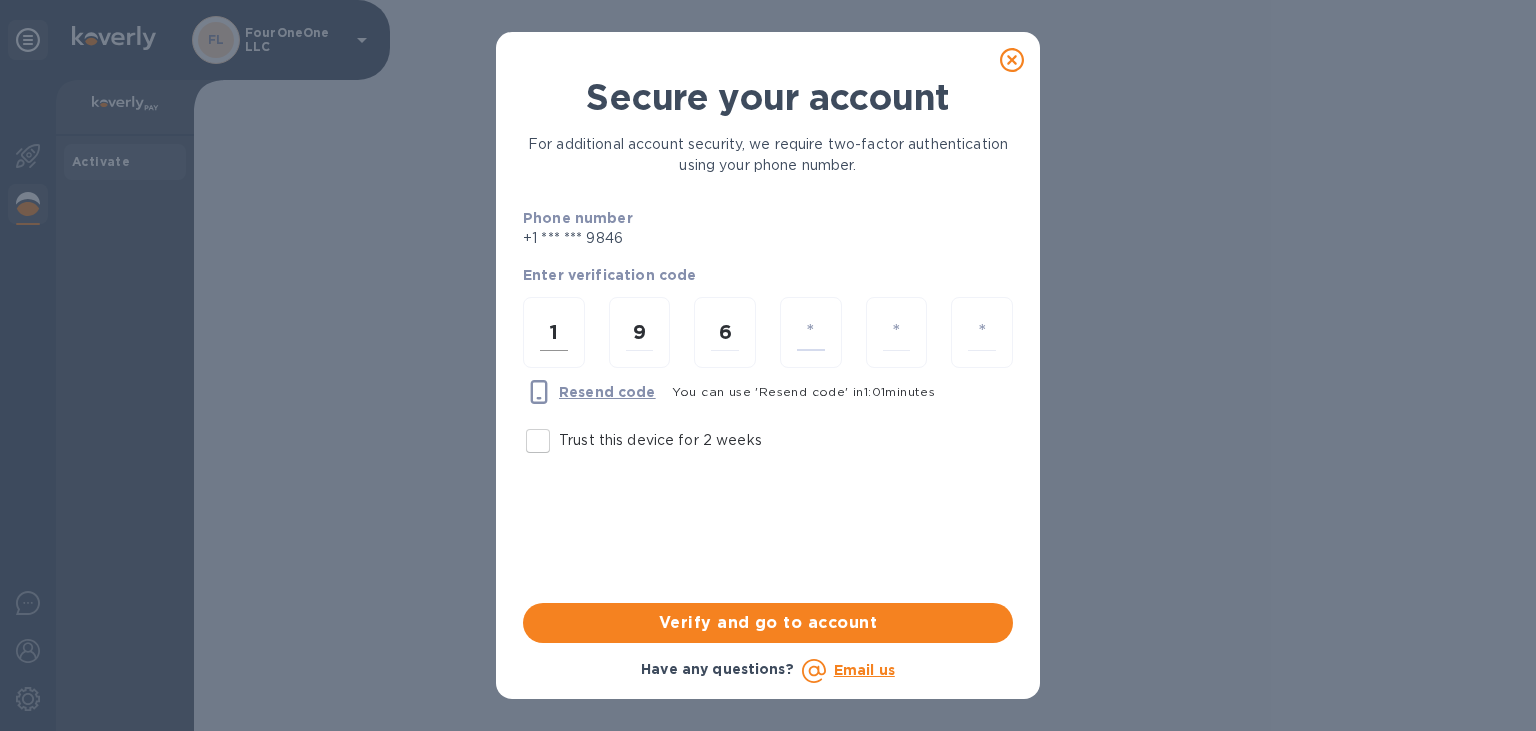 type on "8" 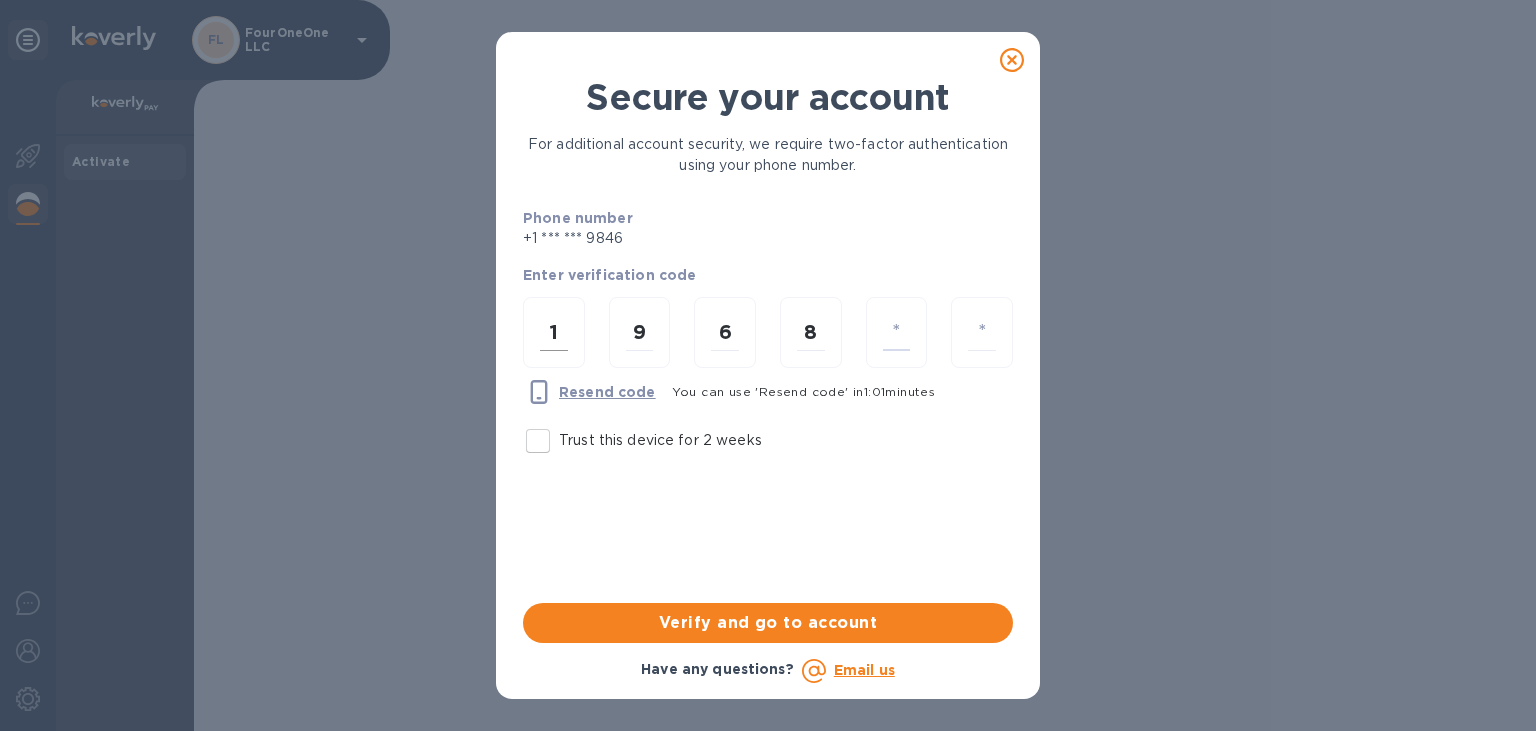 type on "2" 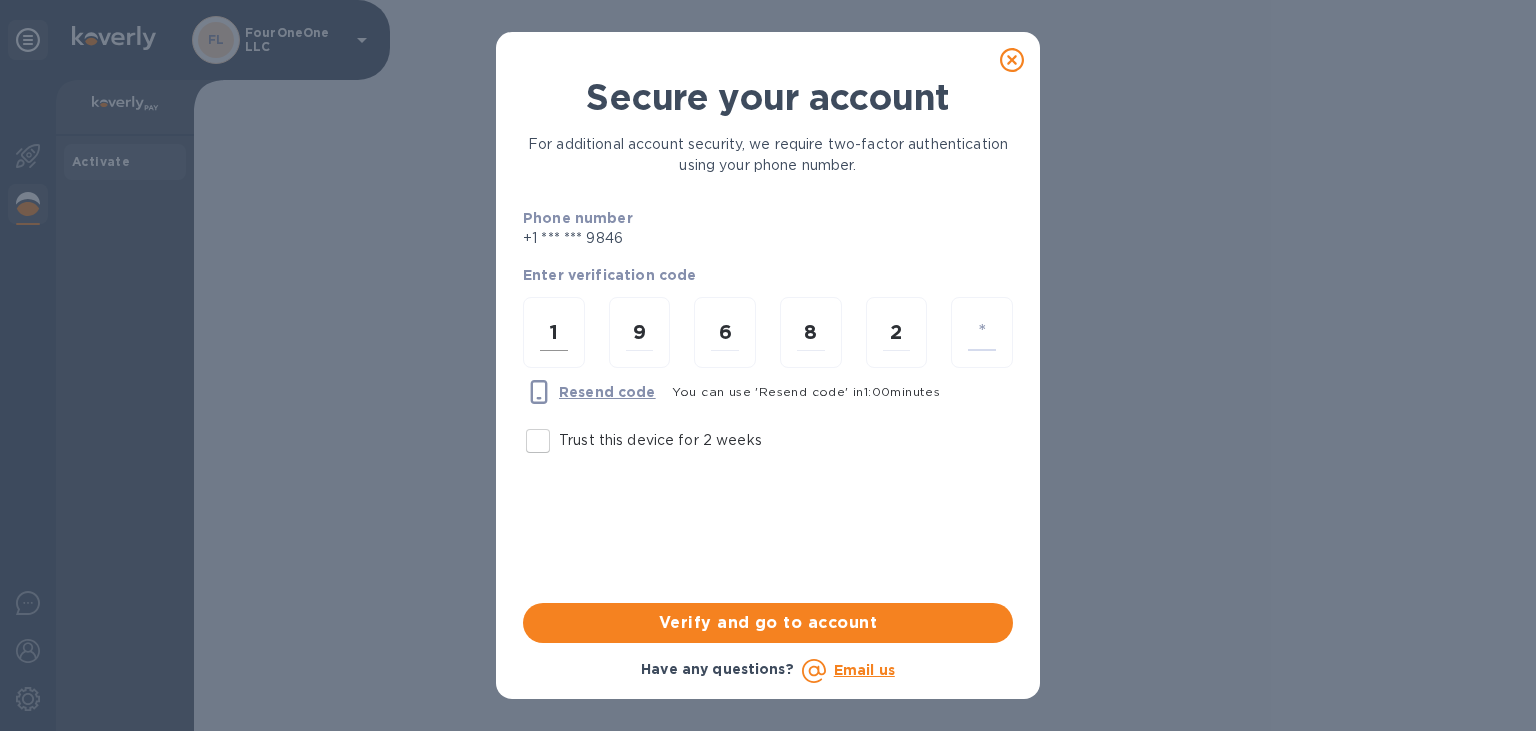 type on "6" 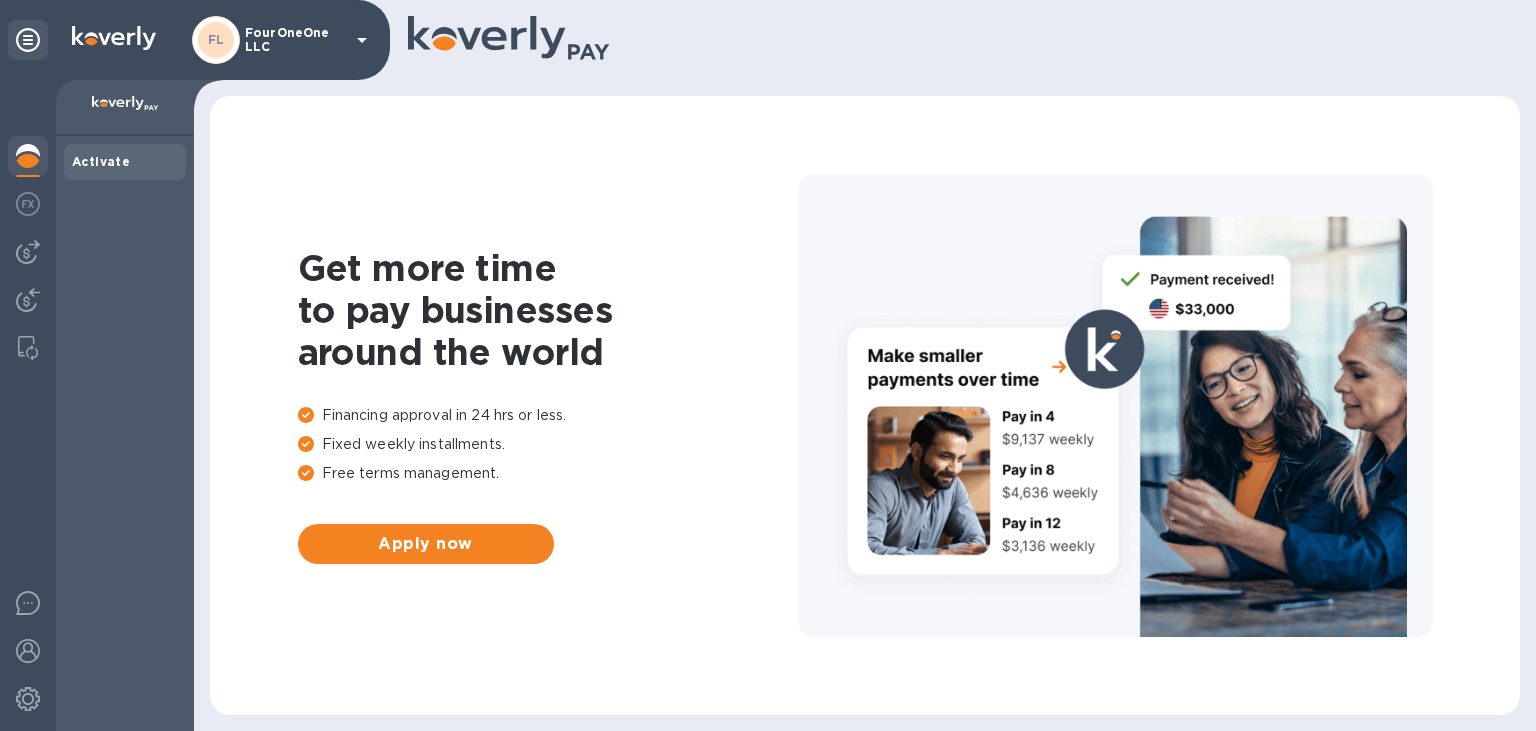 scroll, scrollTop: 0, scrollLeft: 0, axis: both 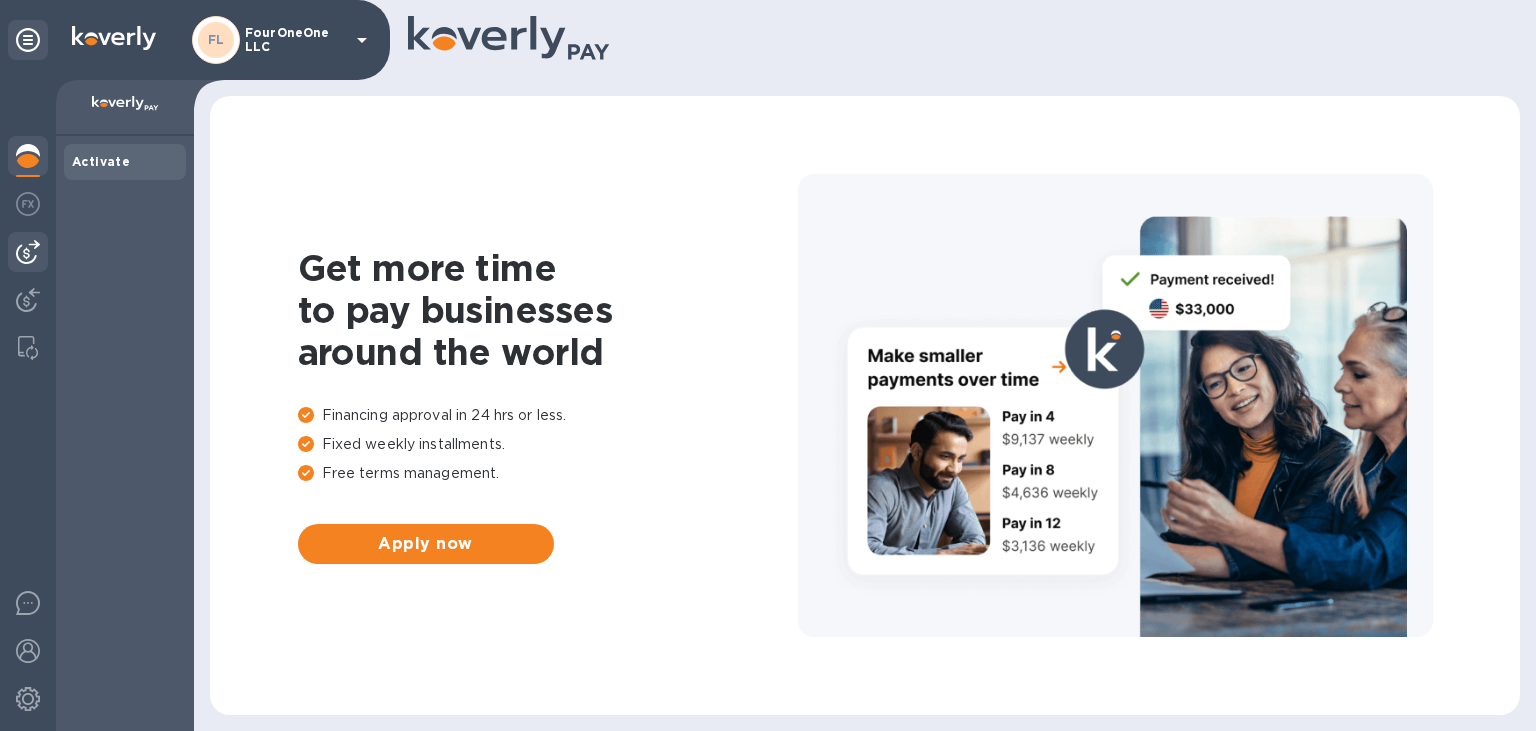 click at bounding box center (28, 252) 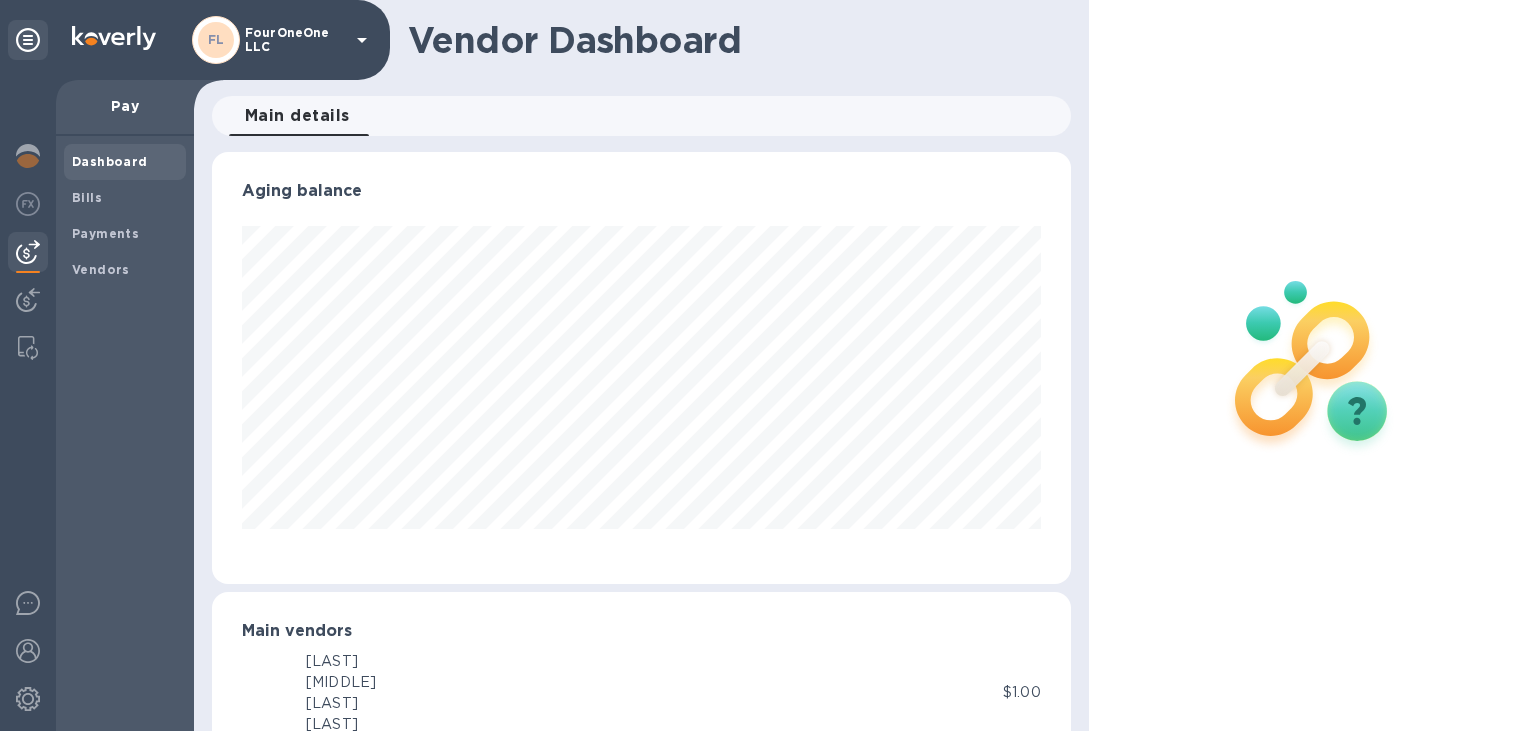 scroll, scrollTop: 999568, scrollLeft: 999141, axis: both 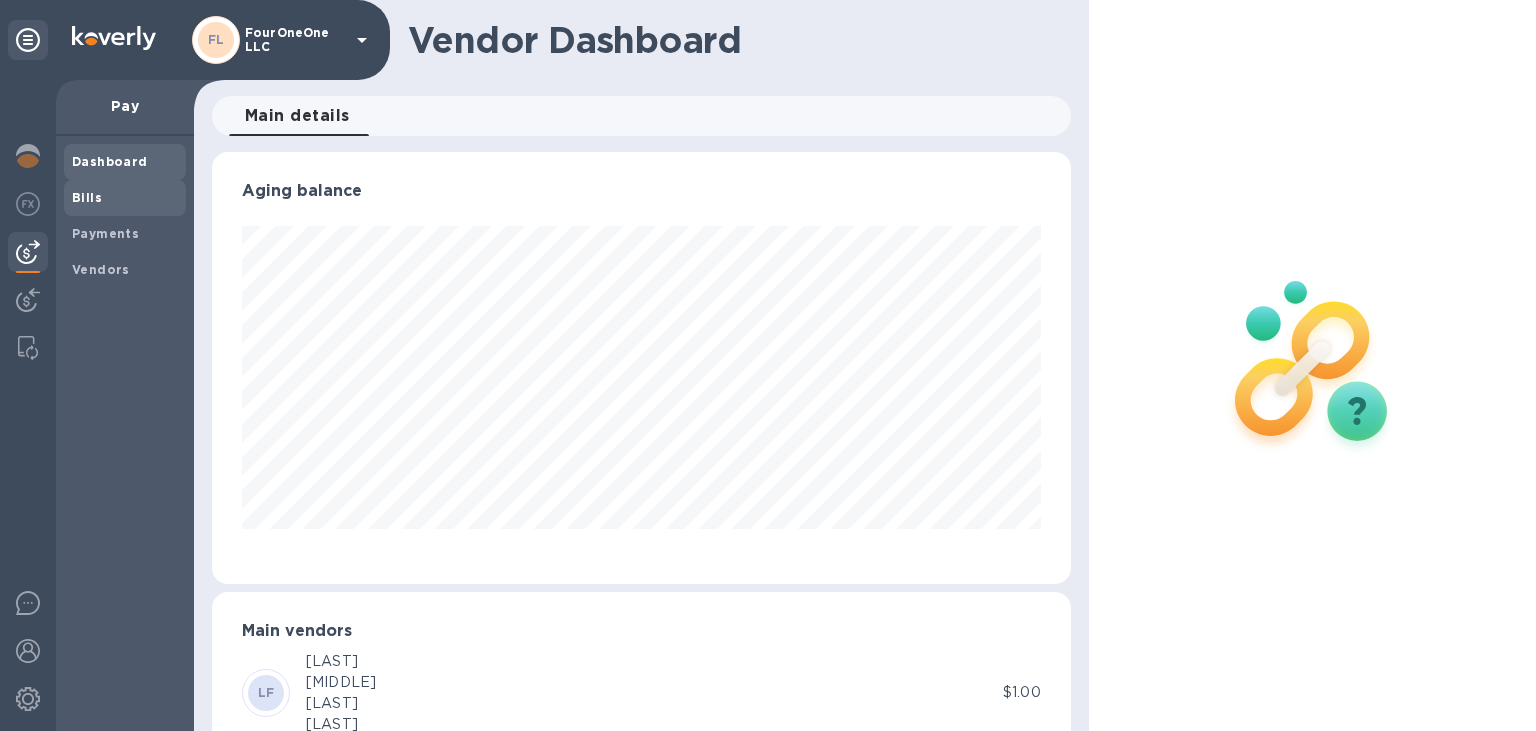 click on "Bills" at bounding box center (87, 197) 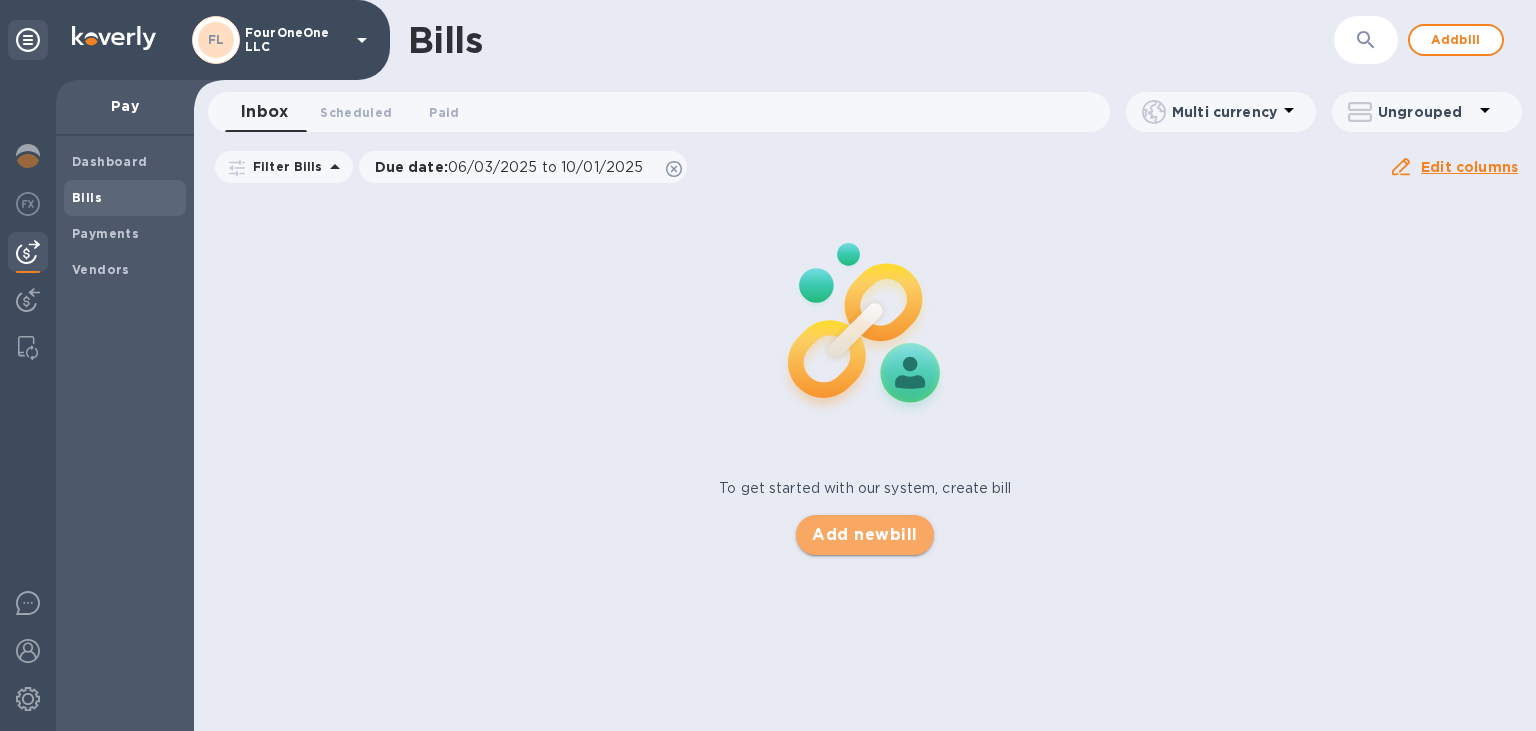 click on "Add new   bill" at bounding box center (864, 535) 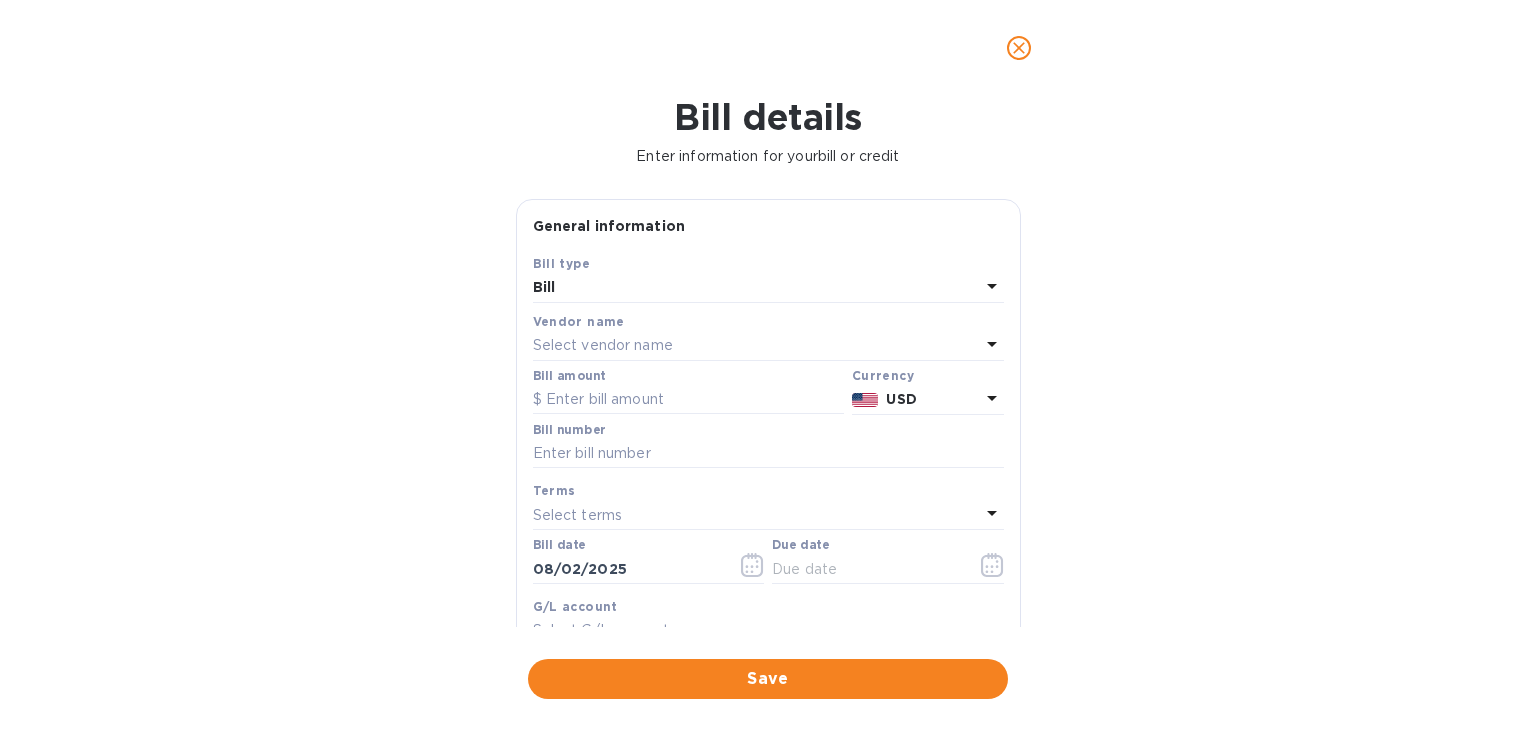 click on "Select vendor name" at bounding box center [756, 346] 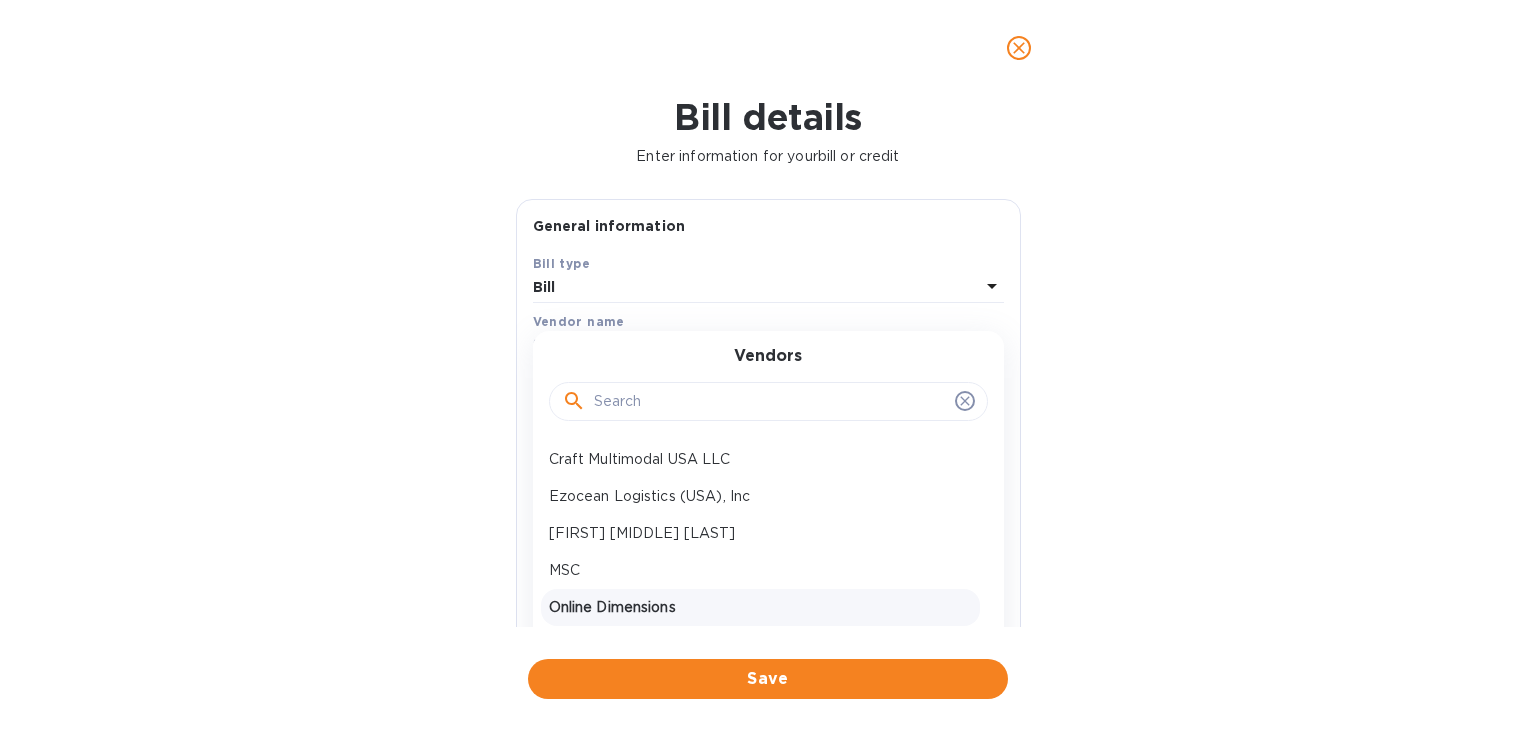 click on "Online Dimensions" at bounding box center [760, 607] 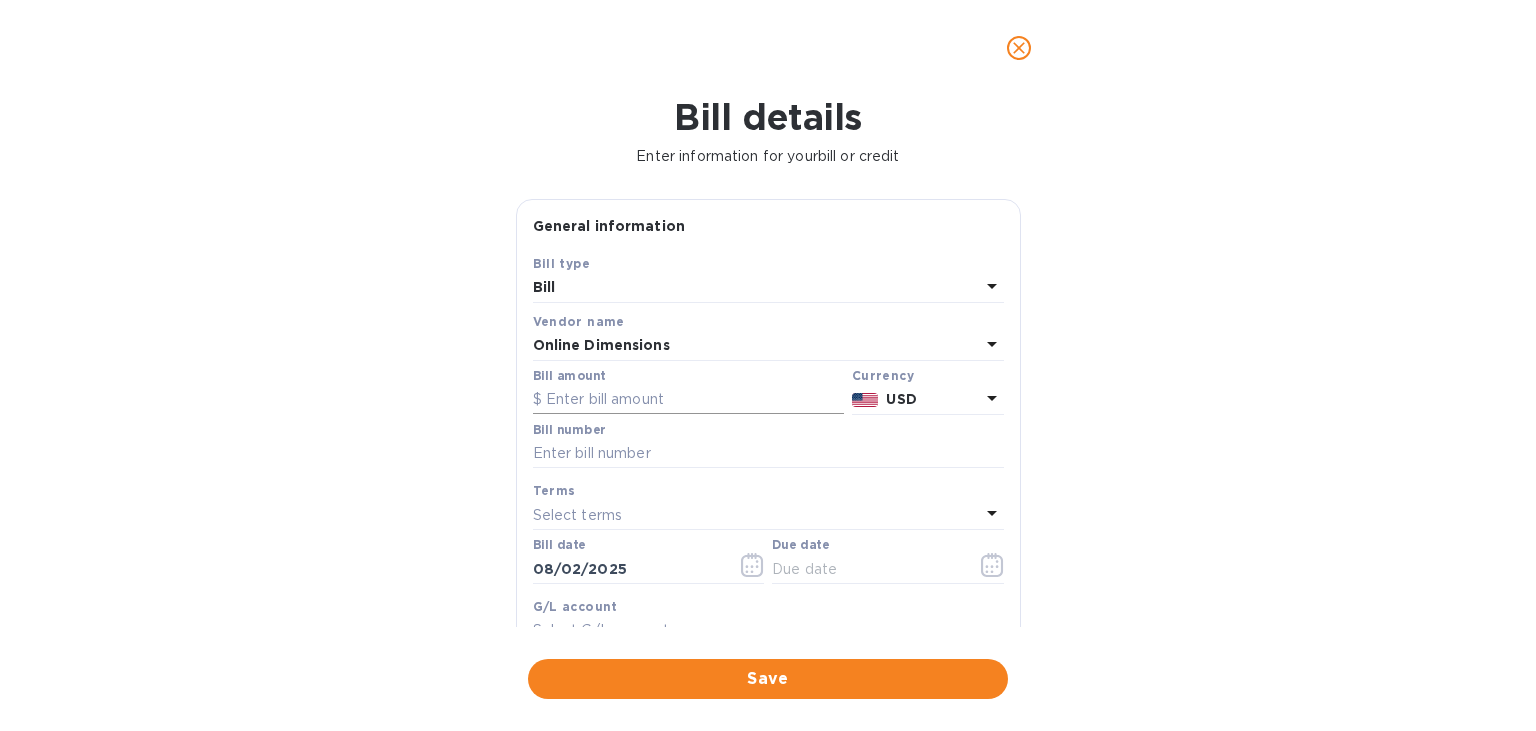 click at bounding box center [688, 400] 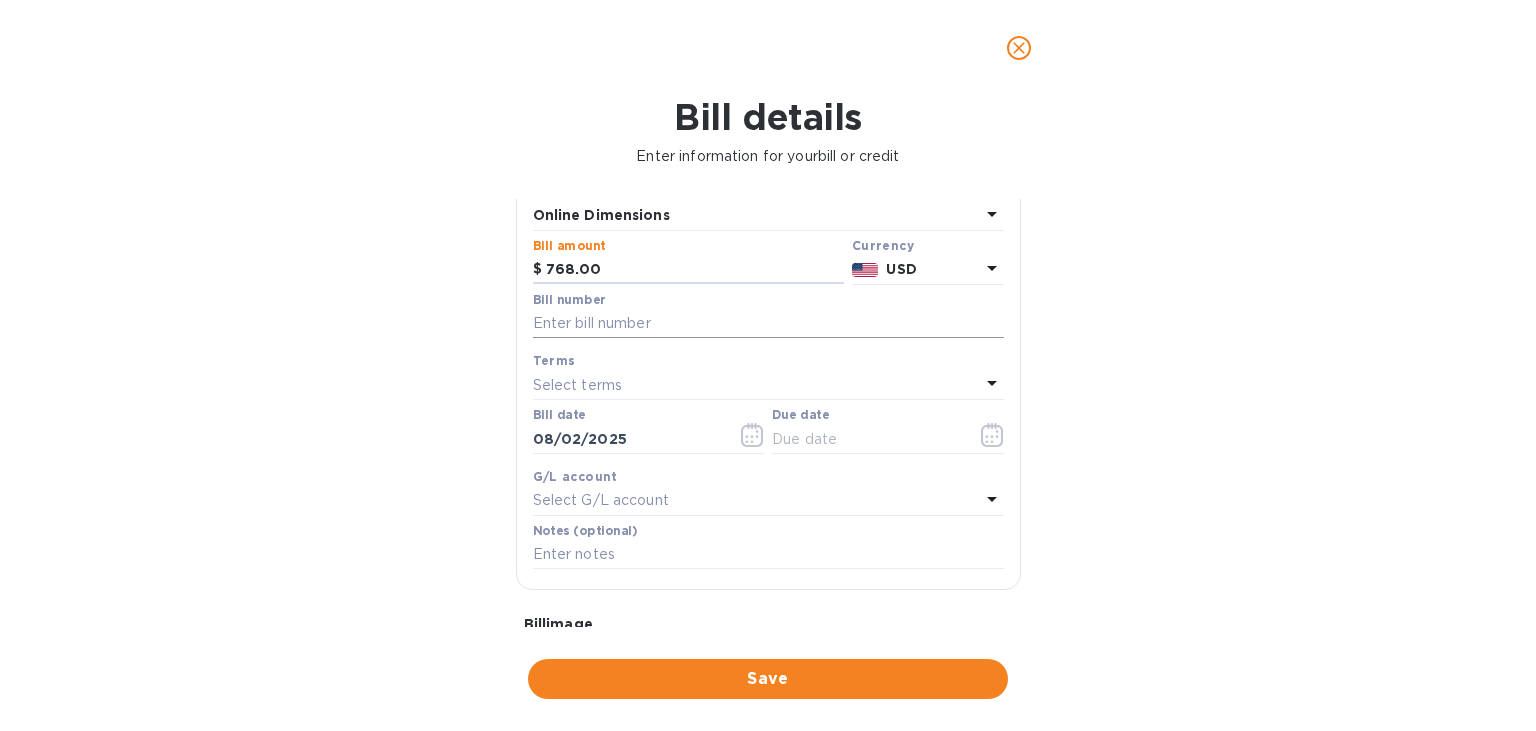 scroll, scrollTop: 144, scrollLeft: 0, axis: vertical 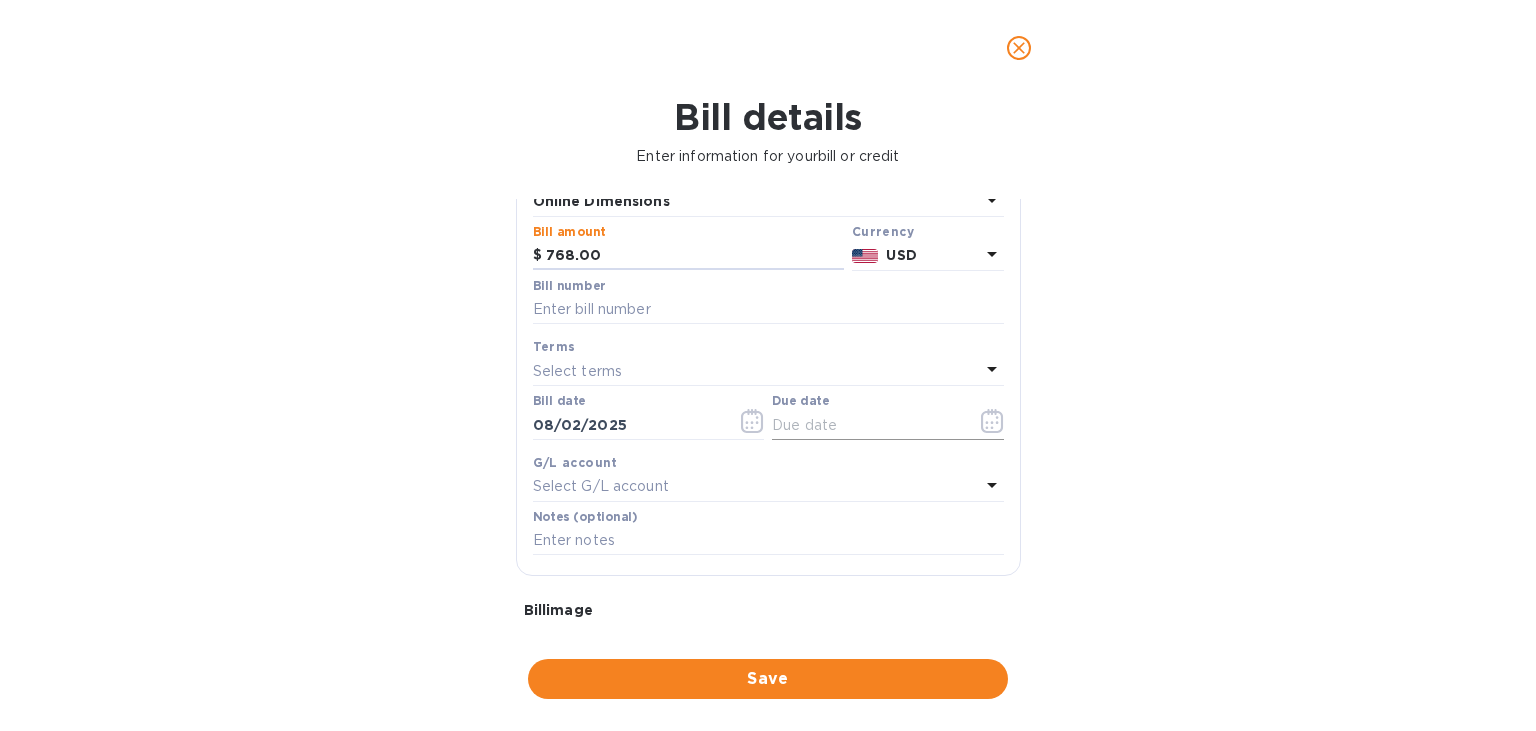 type on "768.00" 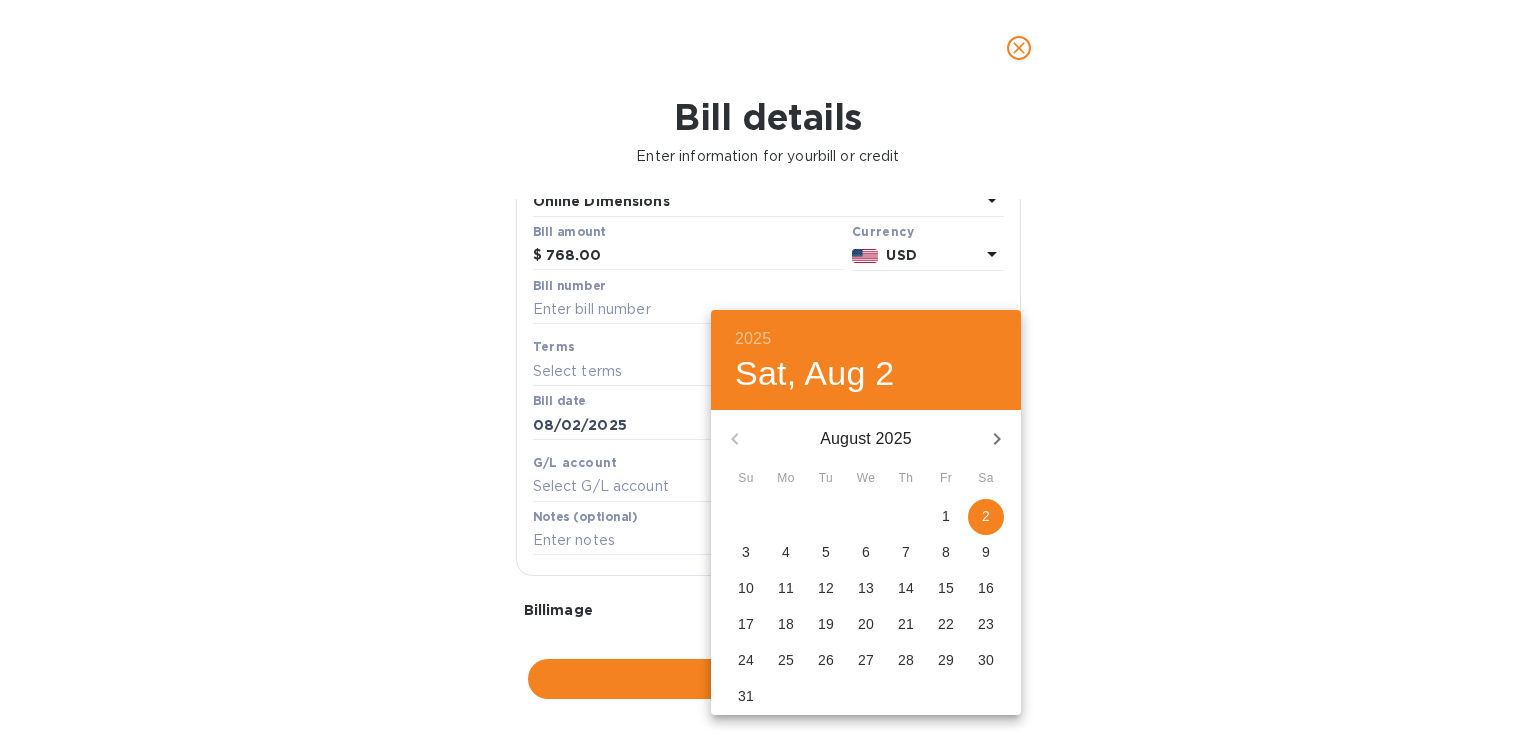 click on "2" at bounding box center (986, 516) 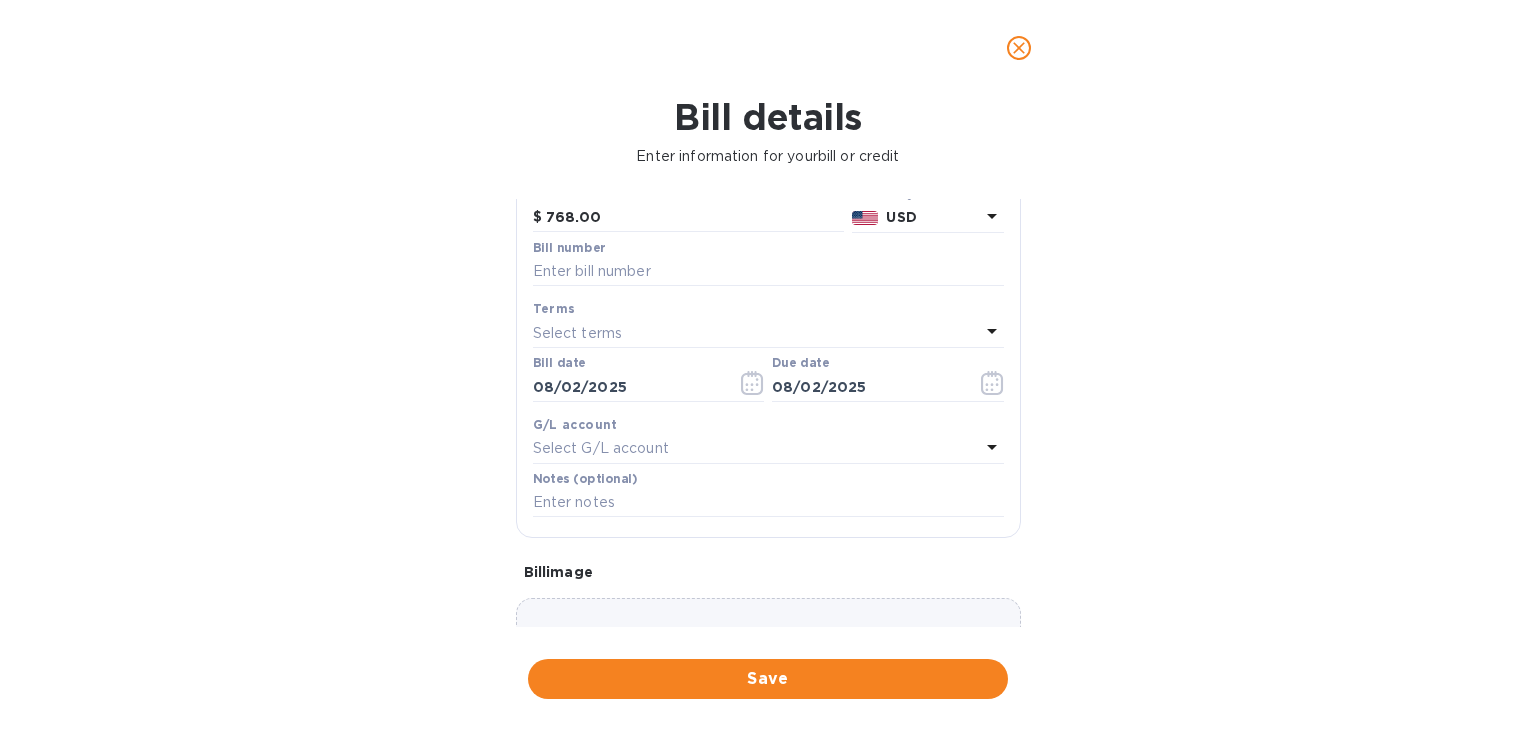scroll, scrollTop: 201, scrollLeft: 0, axis: vertical 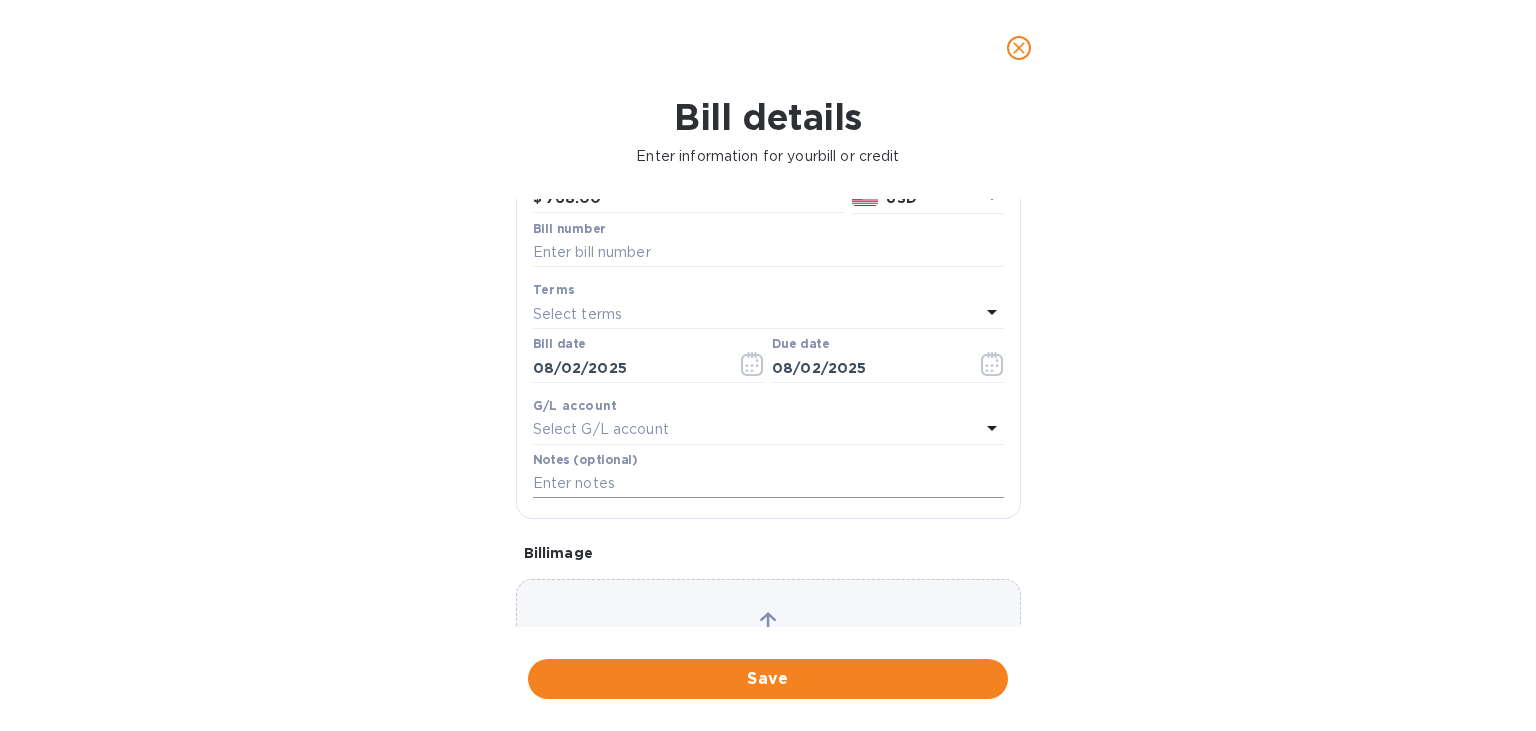 click at bounding box center (768, 484) 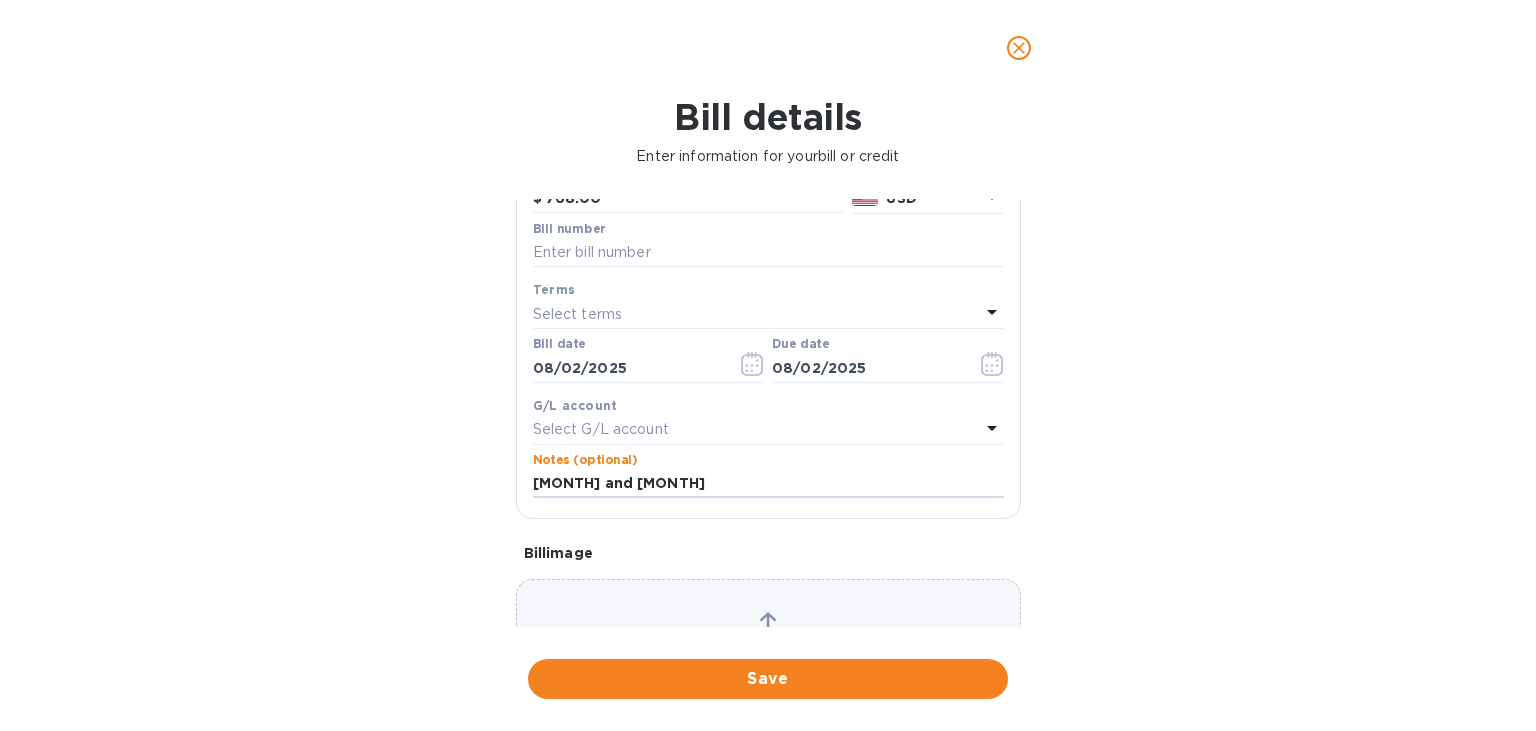 scroll, scrollTop: 230, scrollLeft: 0, axis: vertical 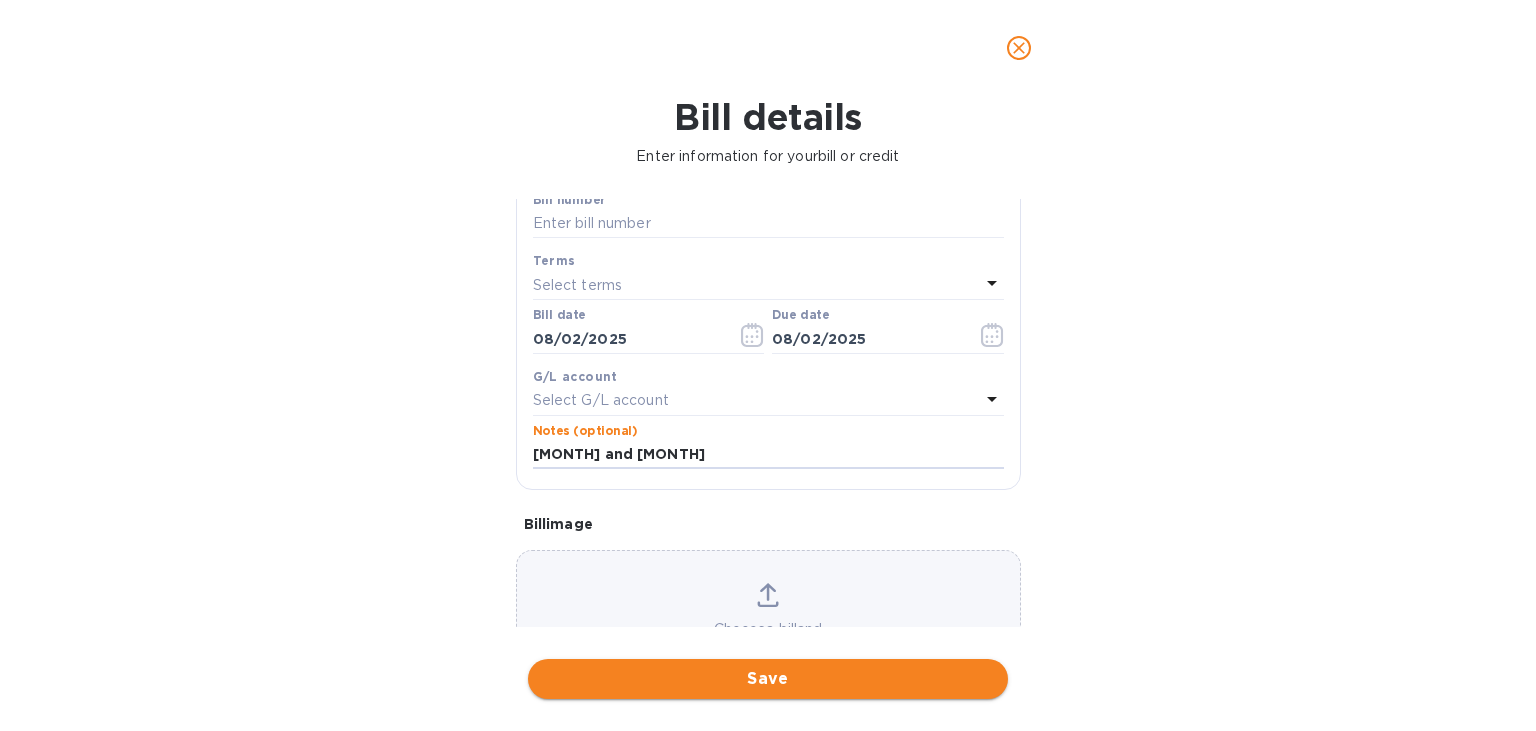 type on "[MONTH] and [MONTH]" 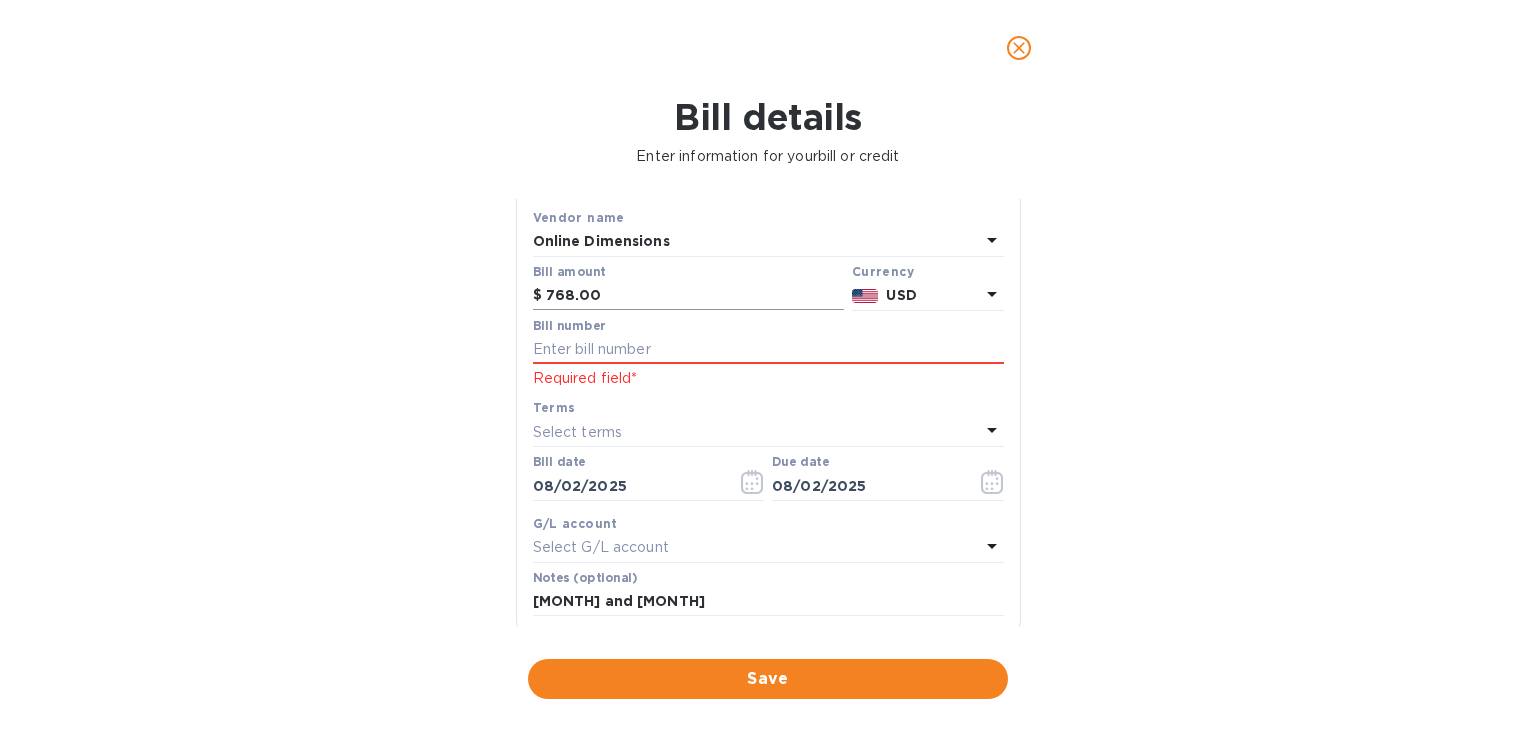 scroll, scrollTop: 86, scrollLeft: 0, axis: vertical 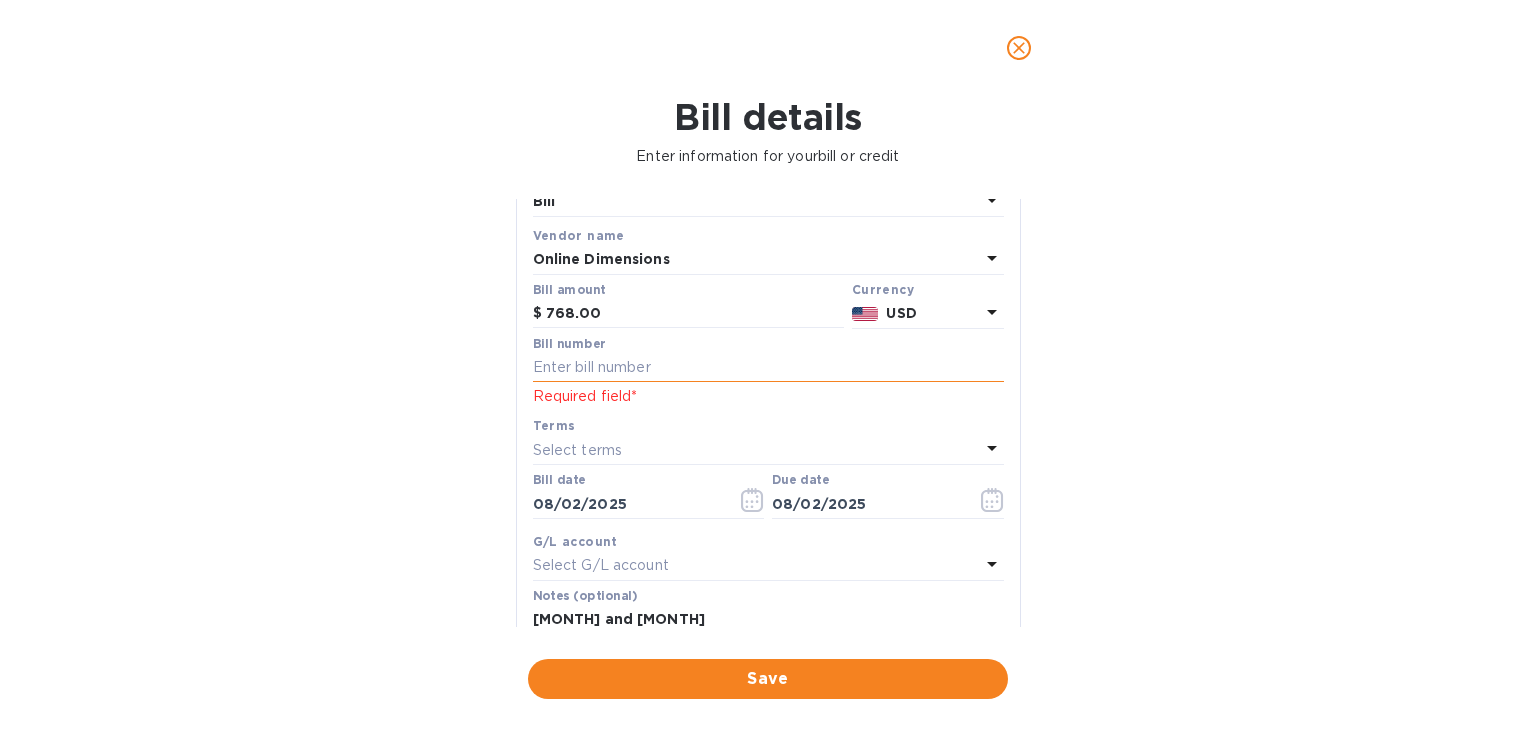 click at bounding box center [768, 368] 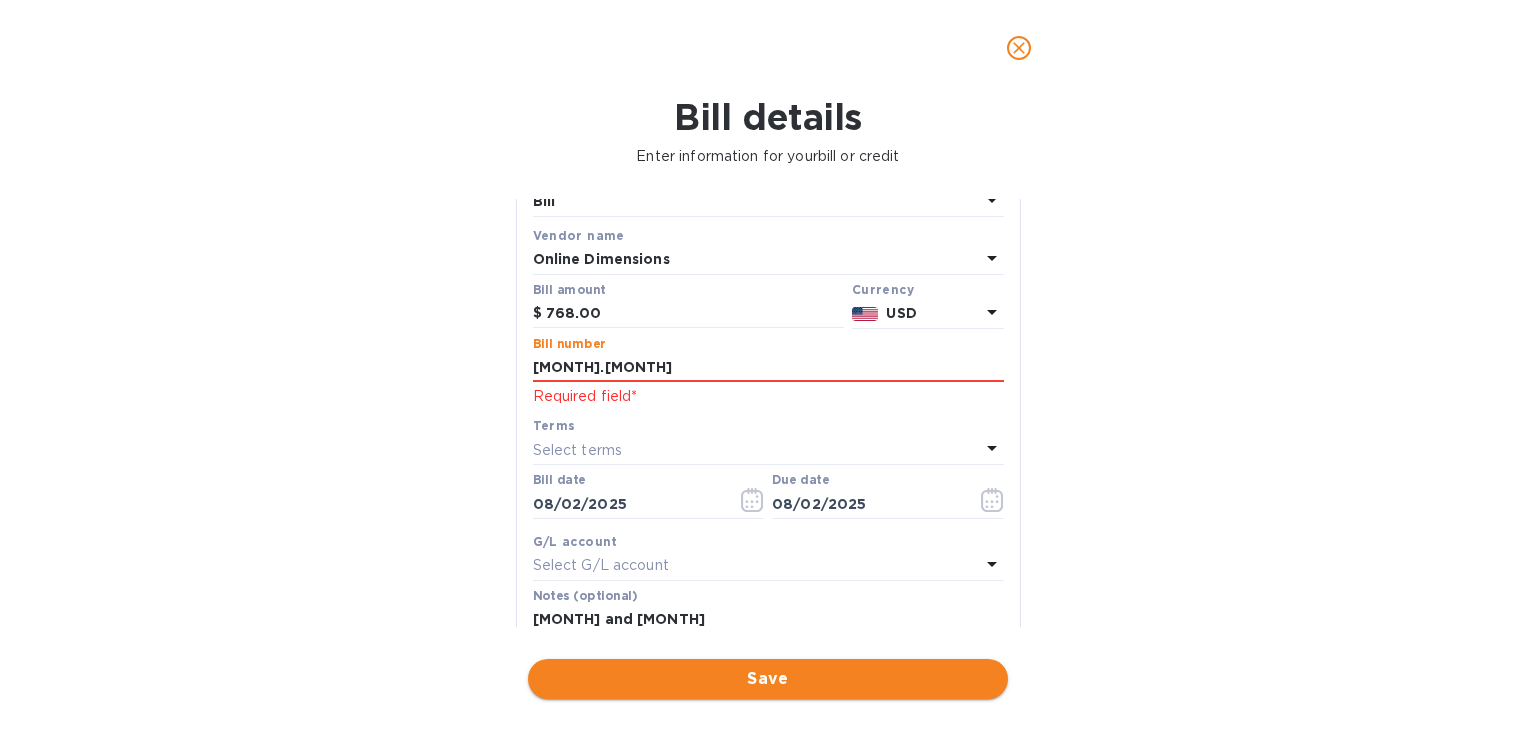 type on "[MONTH].[MONTH]" 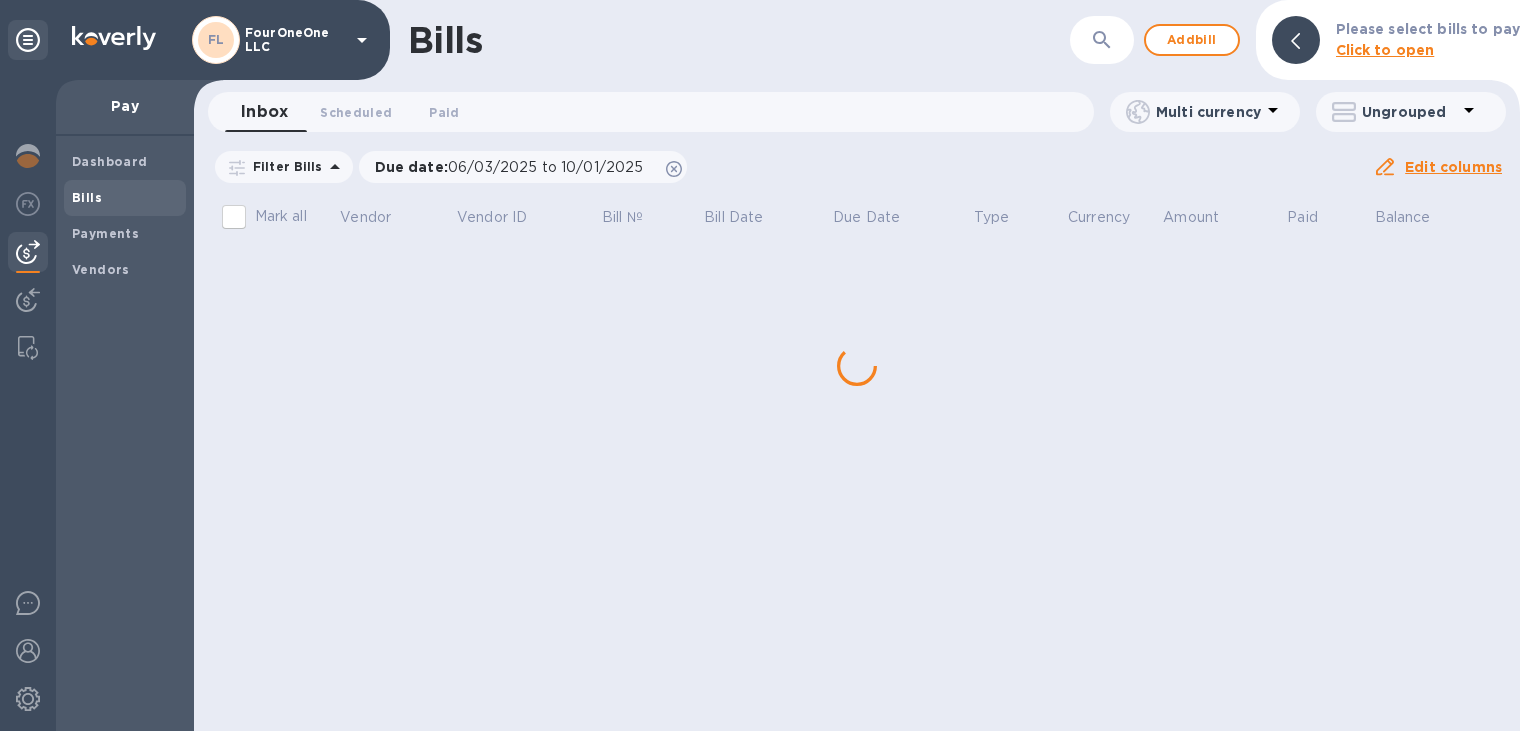 click on "Bills Add bill Please select bills to pay Click to open Inbox 0 Scheduled 0 Paid 0 Multi currency Ungrouped Filter Bills Due date : 06/03/2025 to 10/01/2025 Amount Paid Balance Edit columns Mark all Vendor Vendor ID Bill № Bill Date Due Date Type Currency Amount Paid Balance" at bounding box center [857, 365] 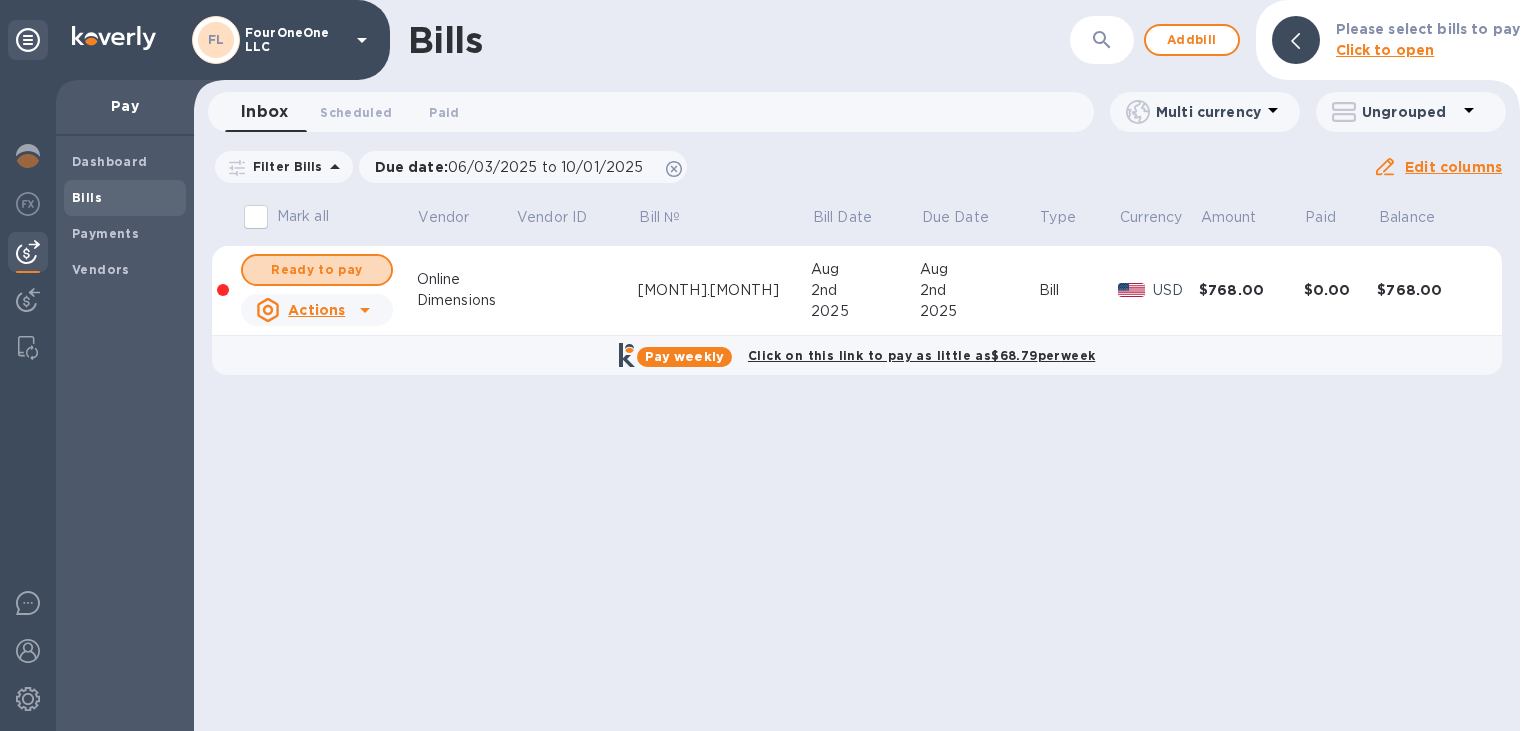 click on "Ready to pay" at bounding box center [317, 270] 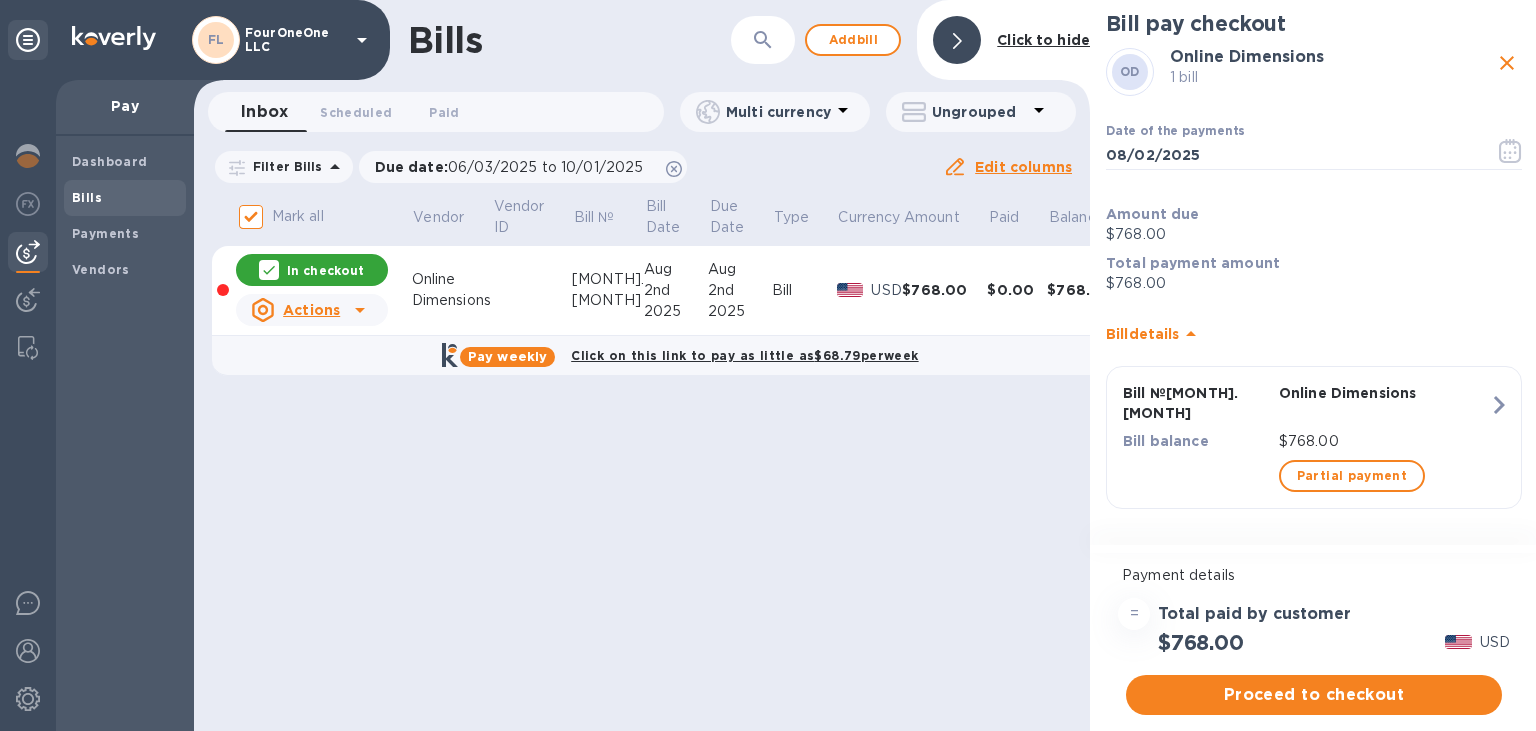 scroll, scrollTop: 6, scrollLeft: 0, axis: vertical 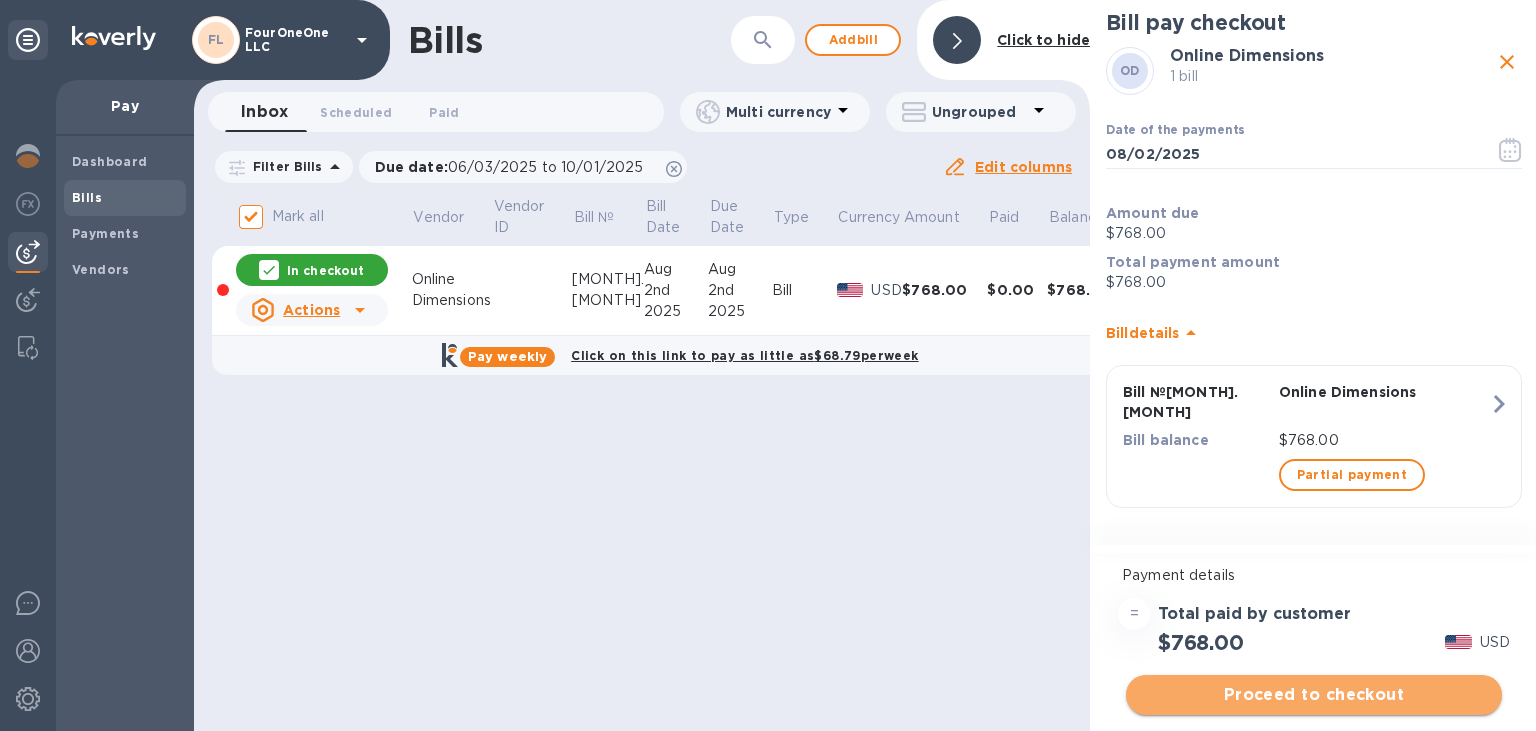 click on "Proceed to checkout" at bounding box center (1314, 695) 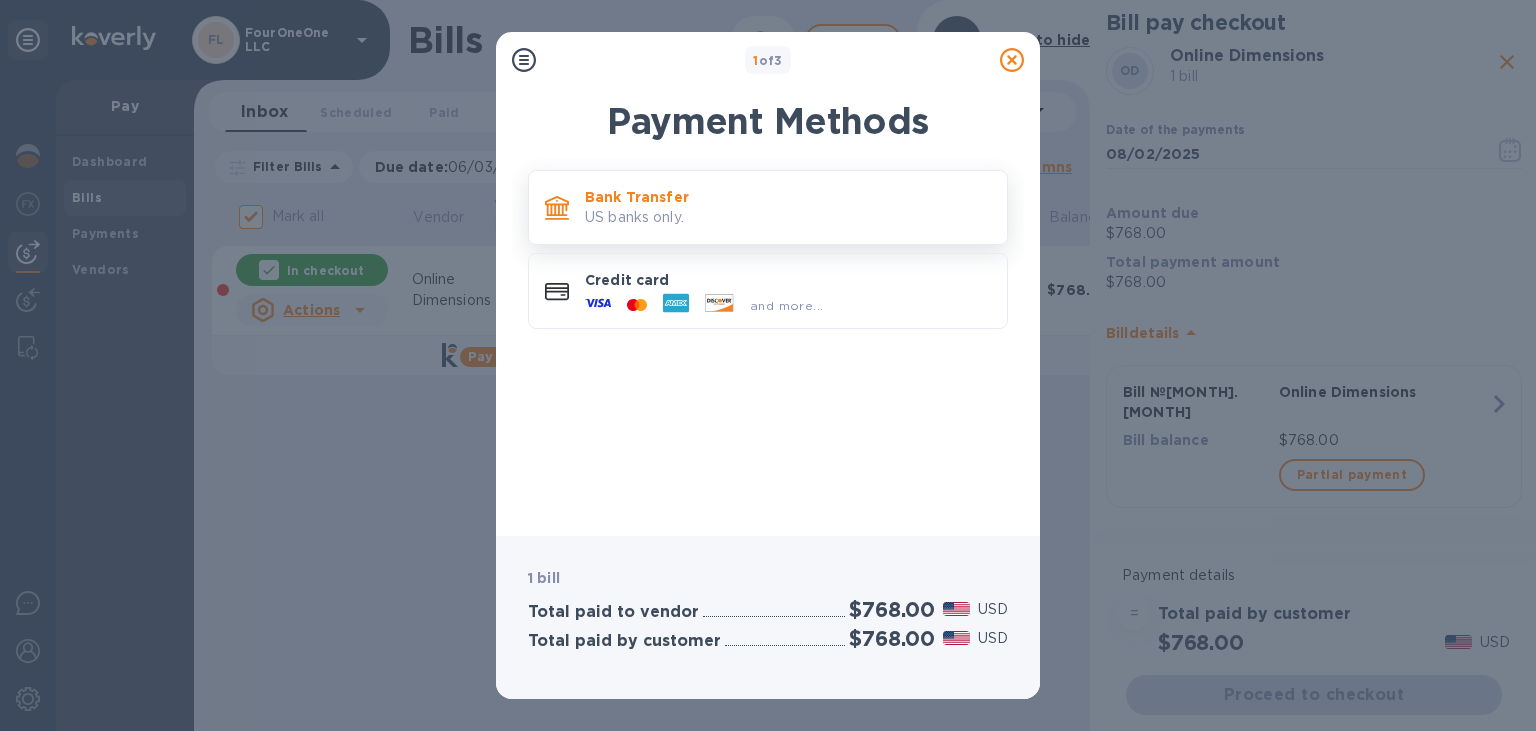 click on "US banks only." at bounding box center [788, 217] 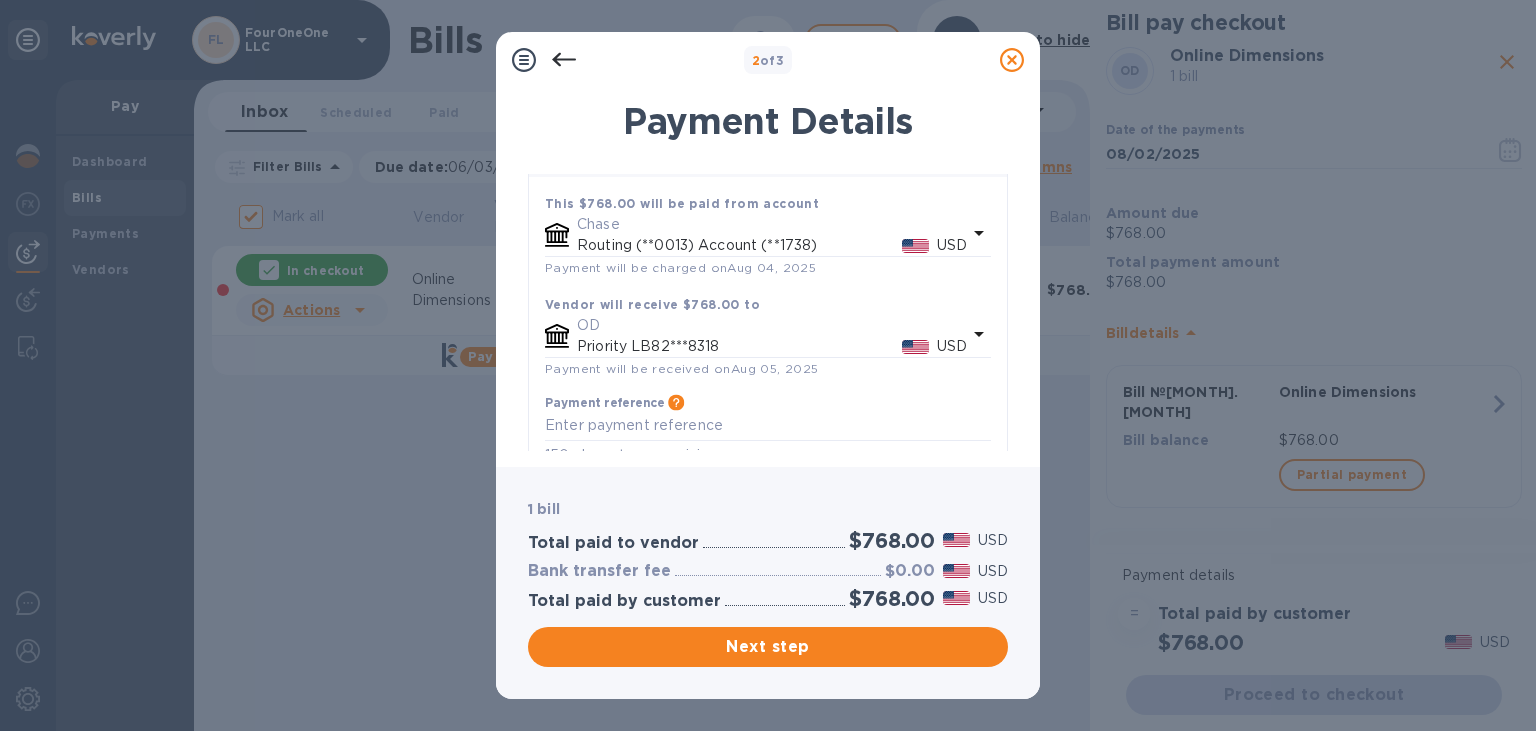 scroll, scrollTop: 167, scrollLeft: 0, axis: vertical 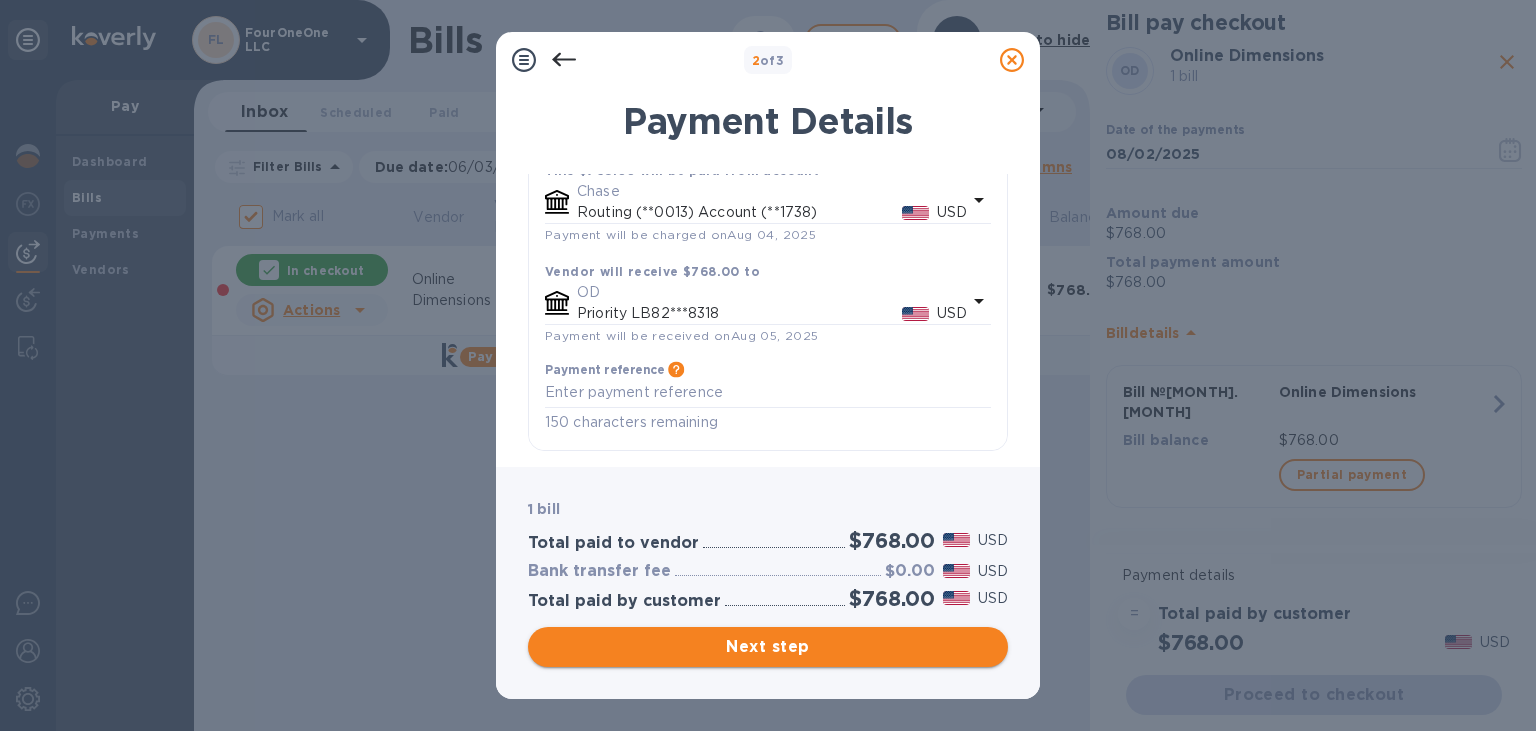 click on "Next step" at bounding box center (768, 647) 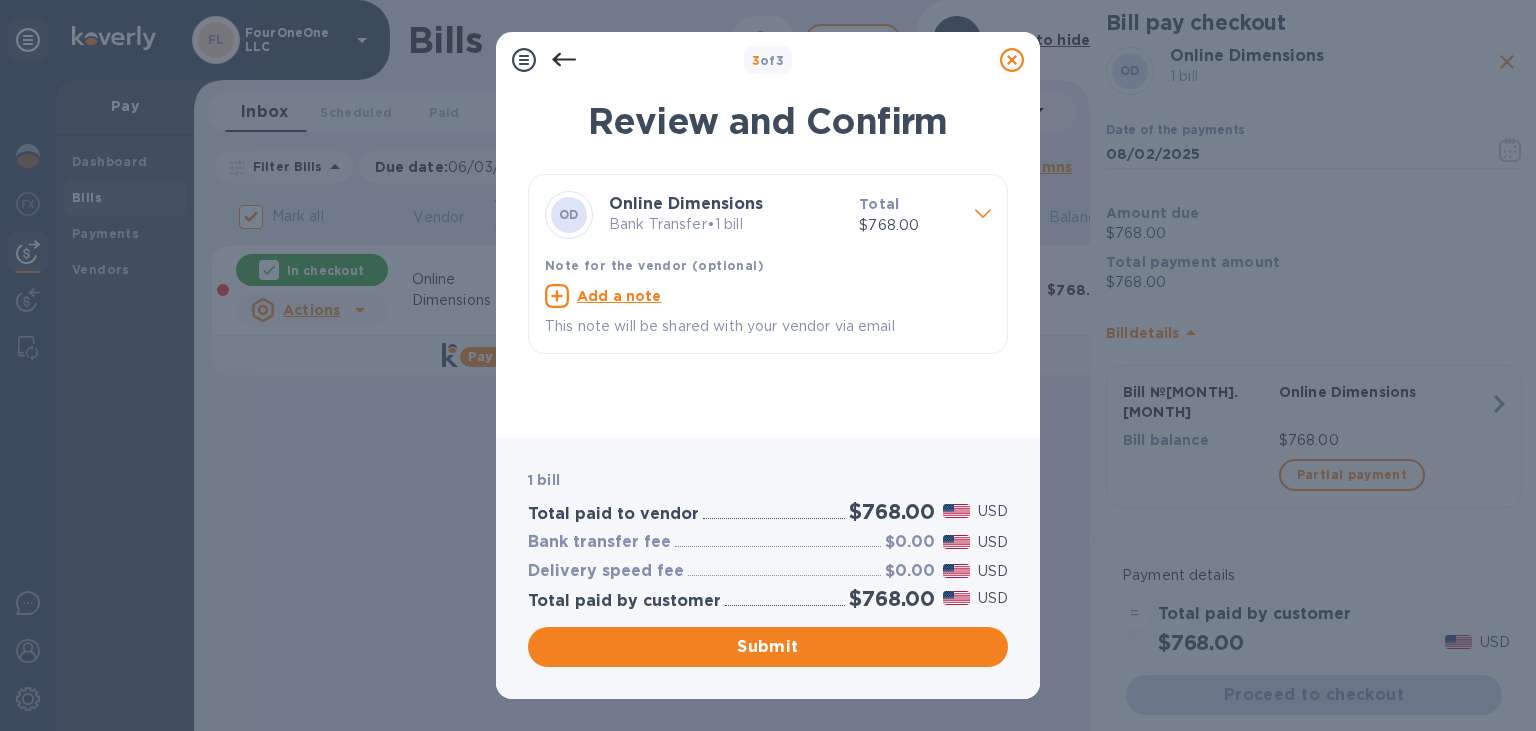 click on "Add a note" at bounding box center [619, 296] 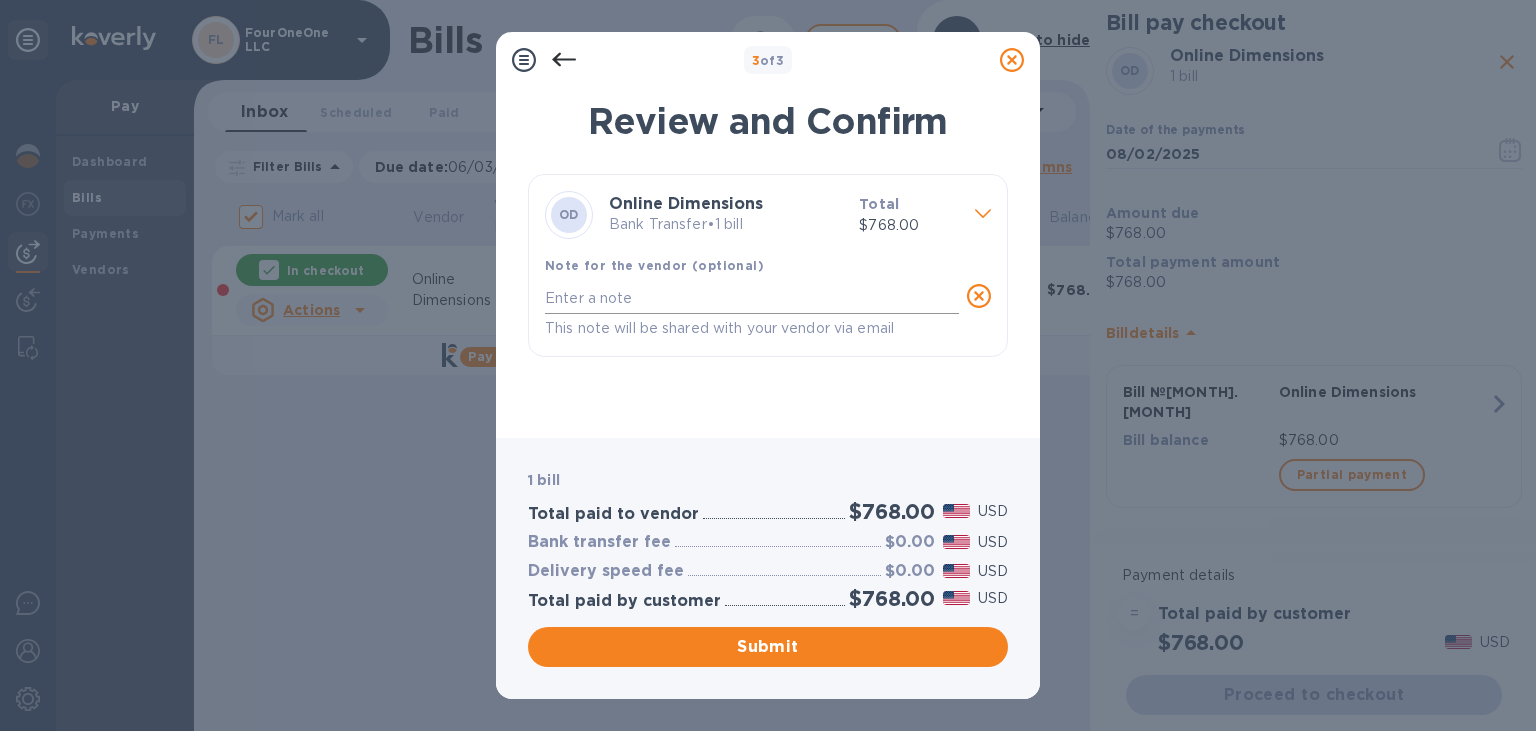 click at bounding box center (752, 298) 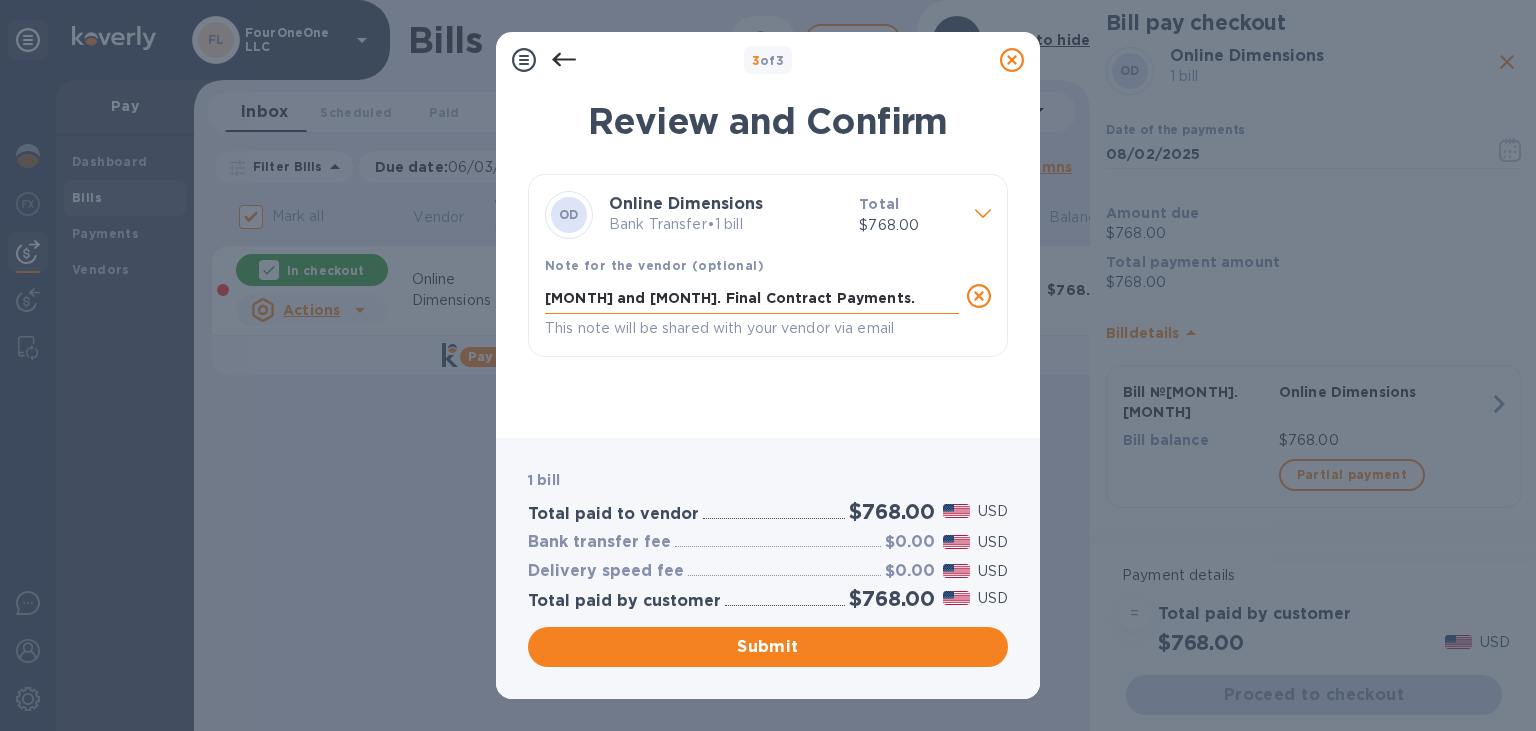 drag, startPoint x: 902, startPoint y: 306, endPoint x: 537, endPoint y: 301, distance: 365.03424 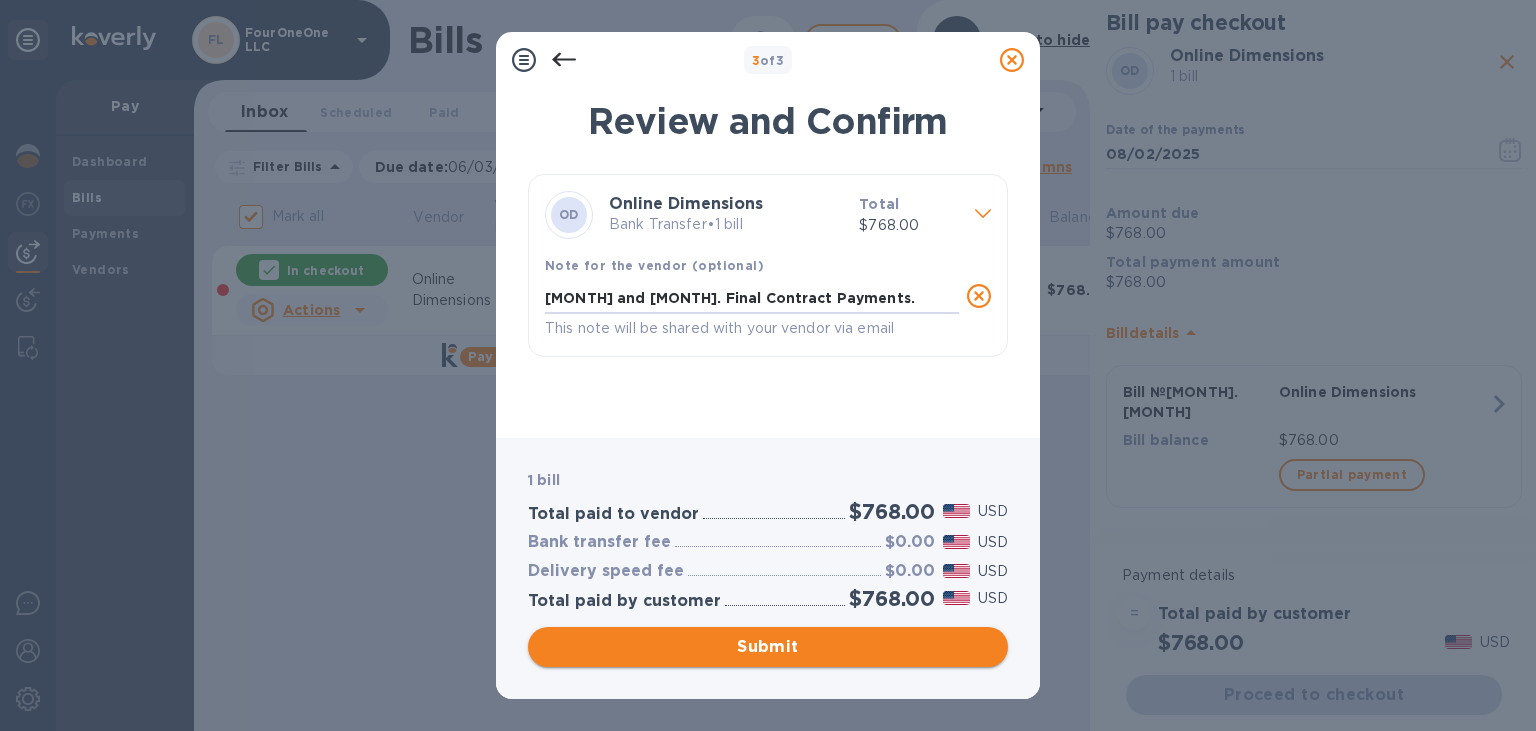 type on "[MONTH] and [MONTH]. Final Contract Payments." 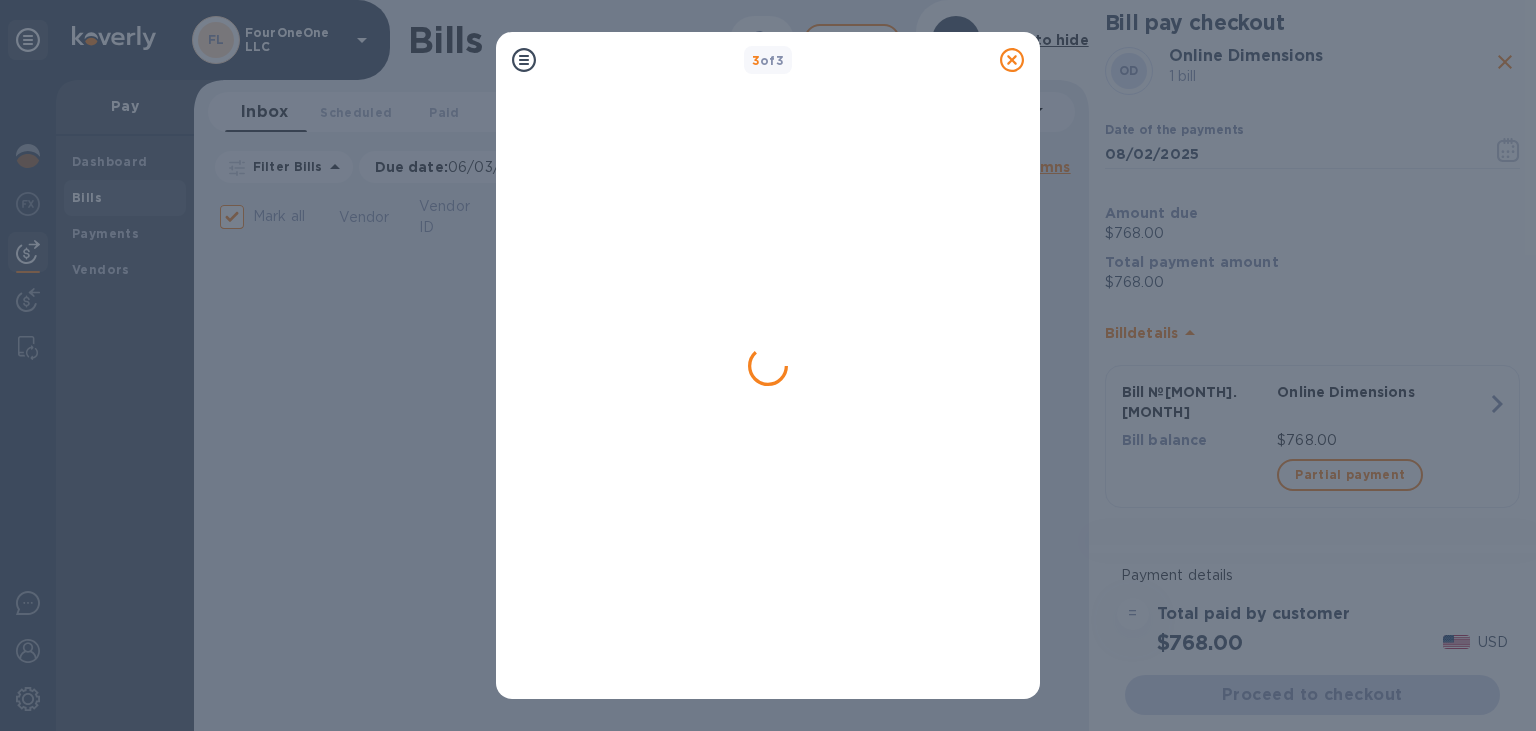 checkbox on "false" 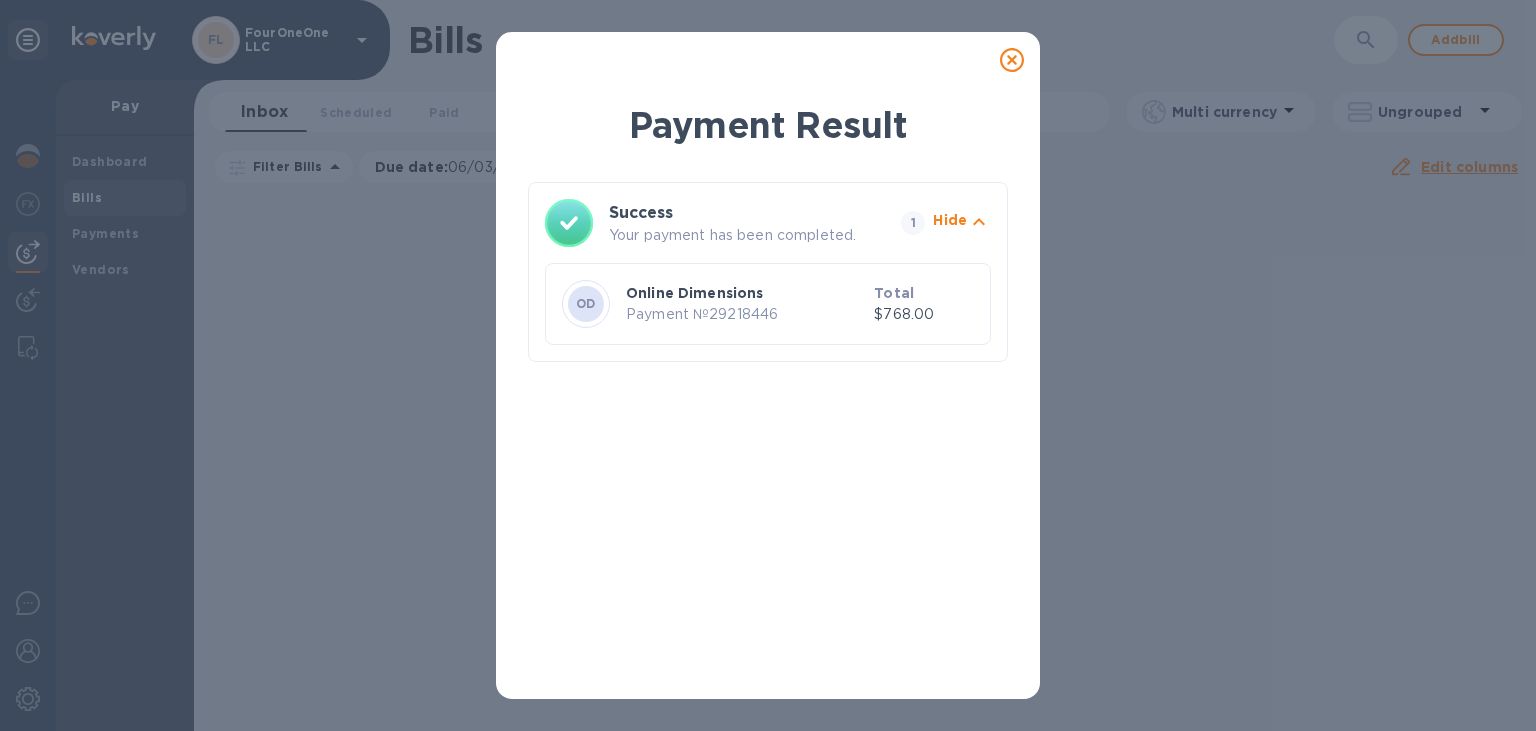 click 